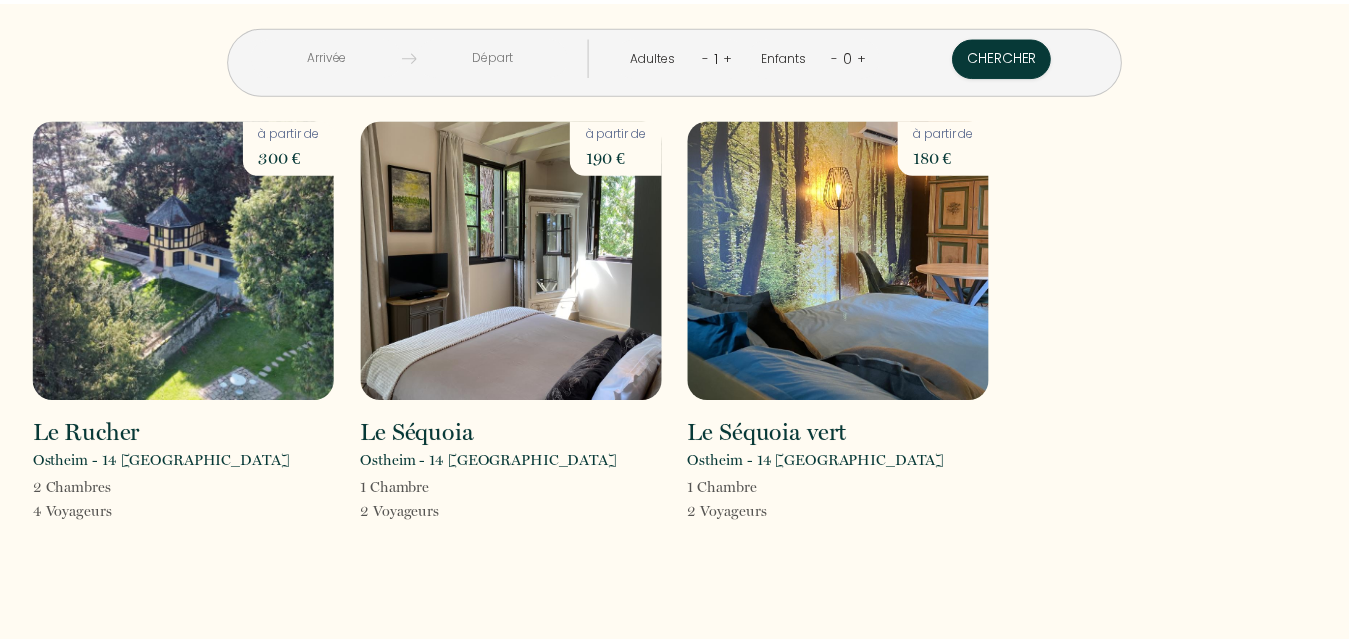 scroll, scrollTop: 0, scrollLeft: 0, axis: both 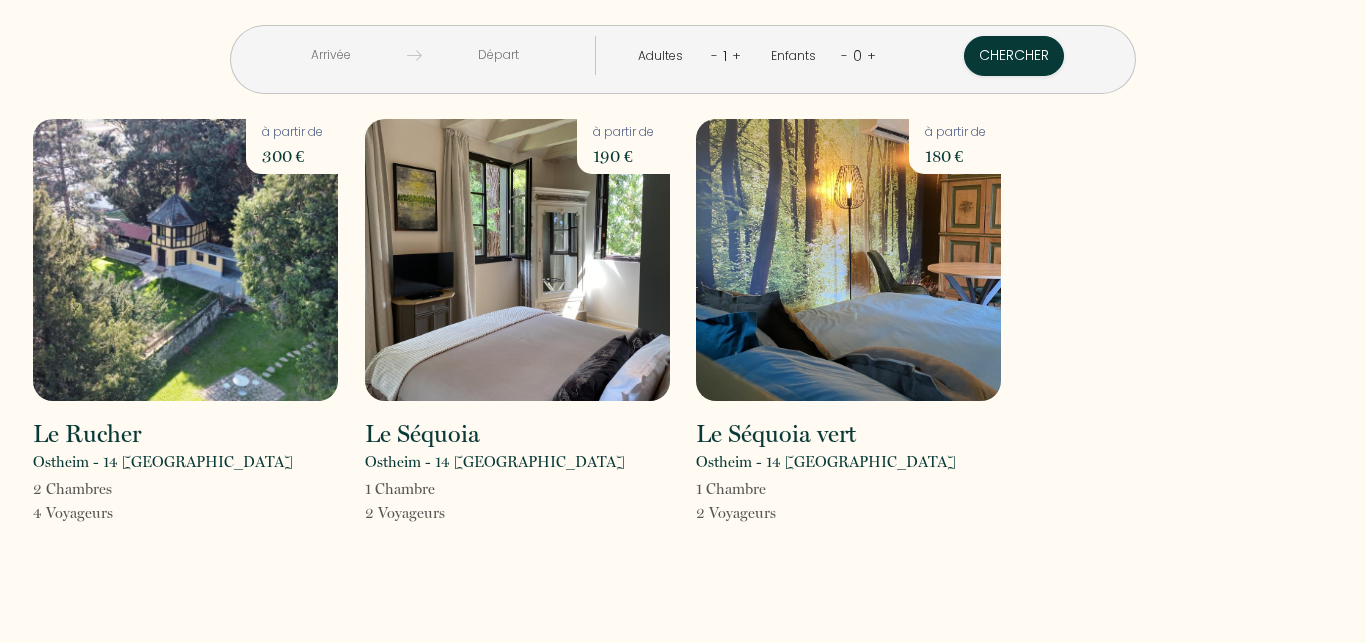 click at bounding box center (330, 55) 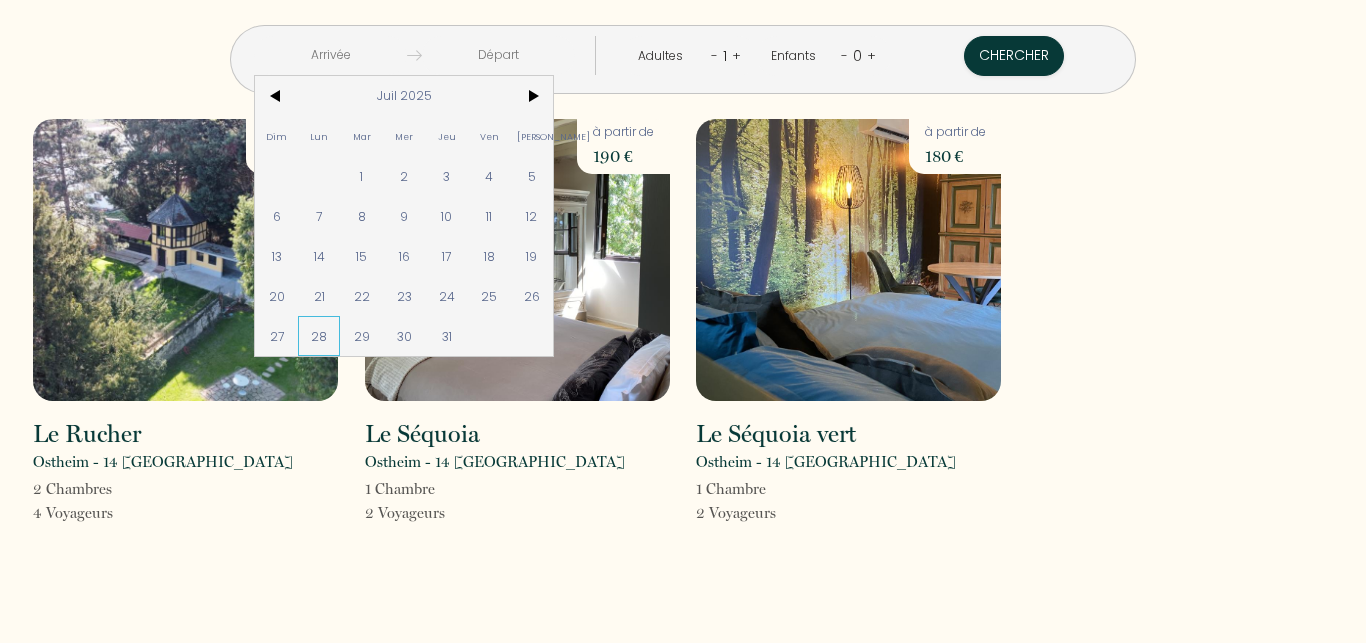 click on "28" at bounding box center [319, 336] 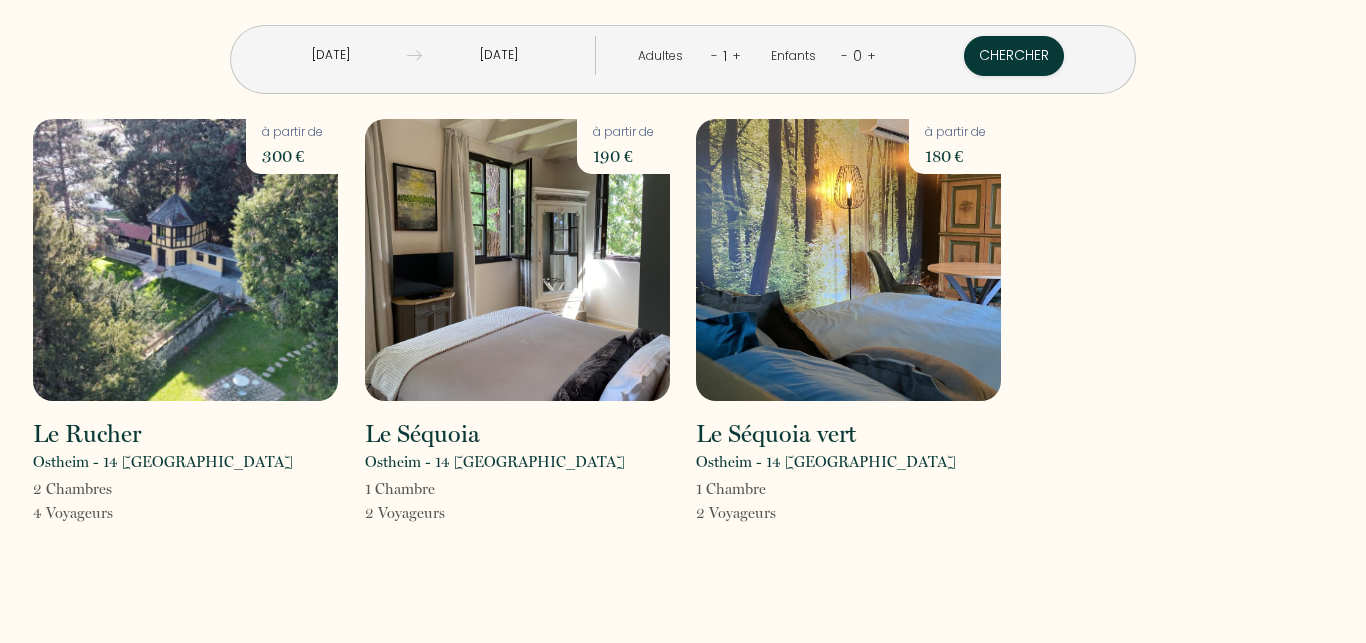 click on "[DATE]" at bounding box center [498, 55] 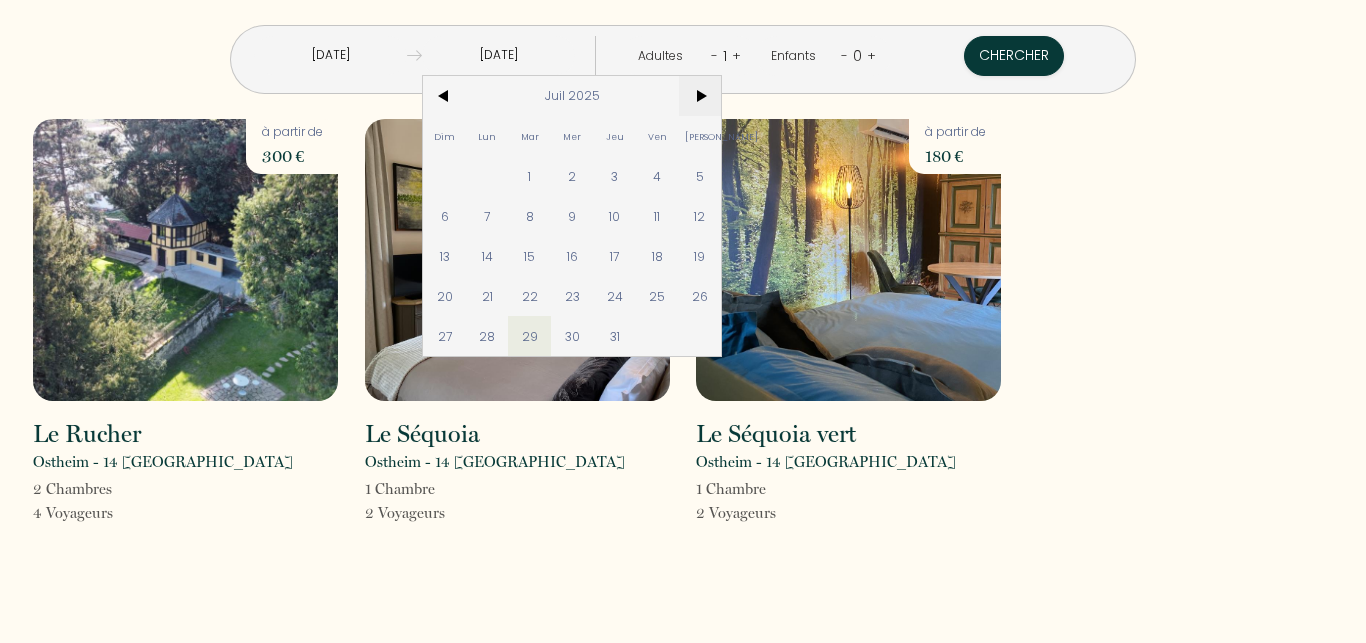 click on ">" at bounding box center (700, 96) 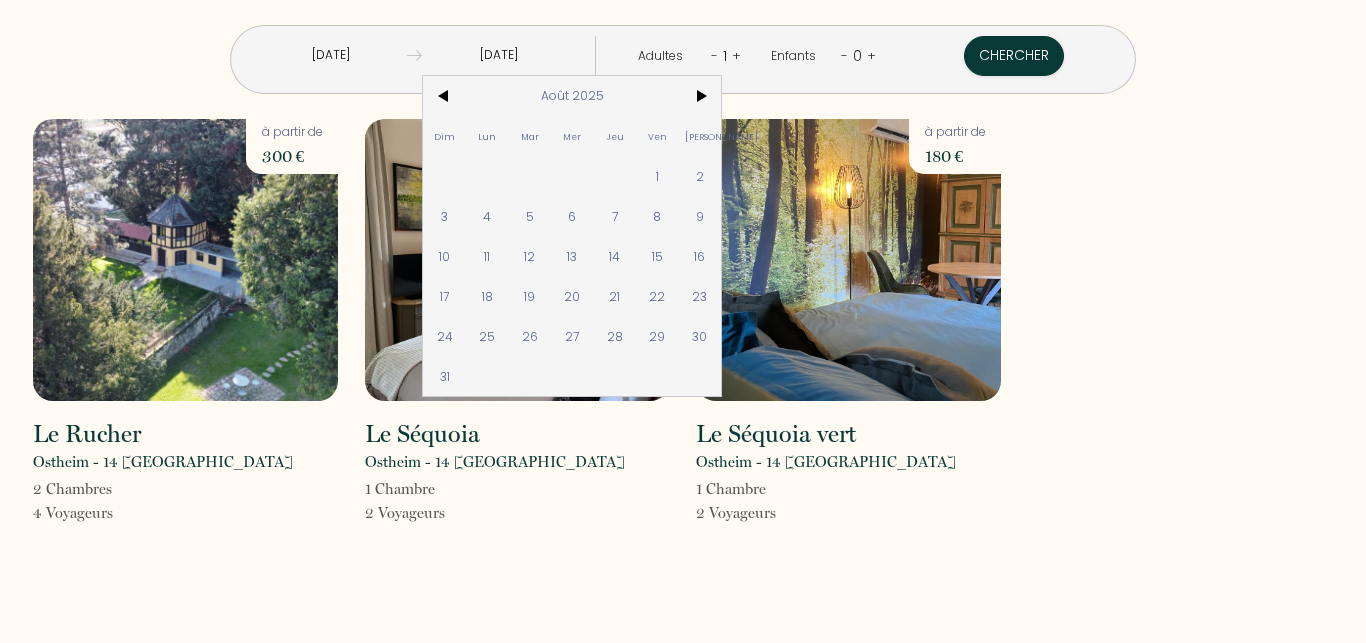 click on "4" at bounding box center [487, 216] 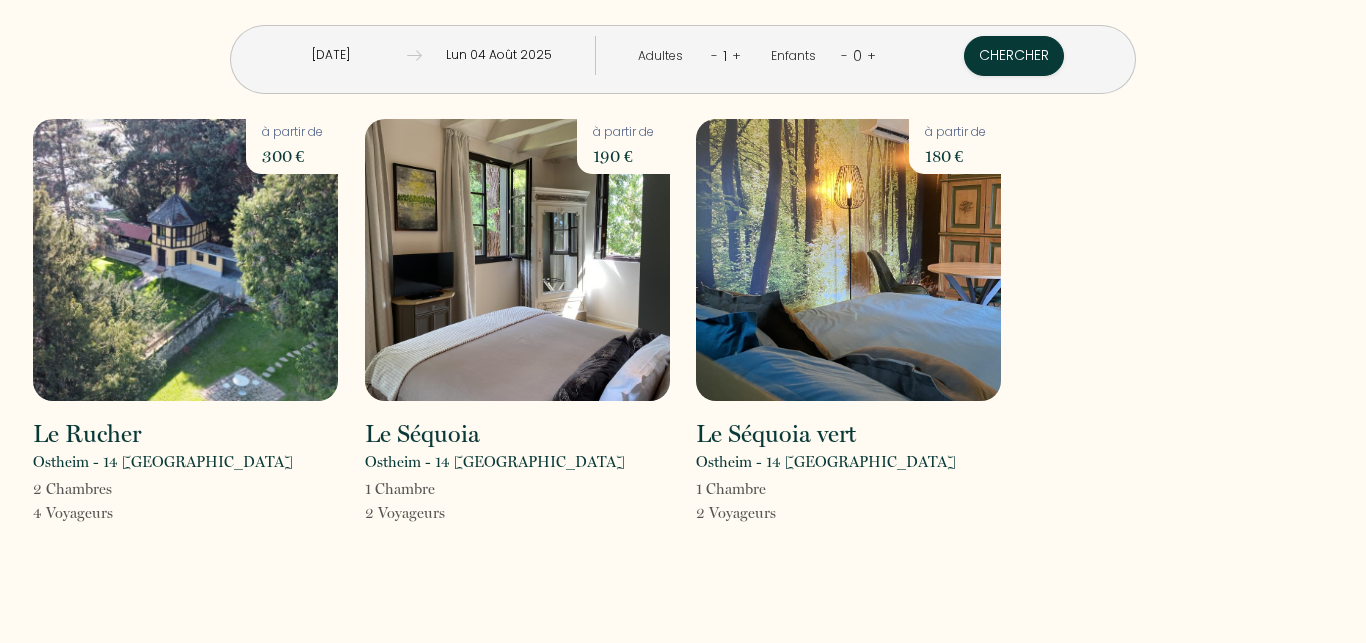 click on "[DATE]" at bounding box center [330, 55] 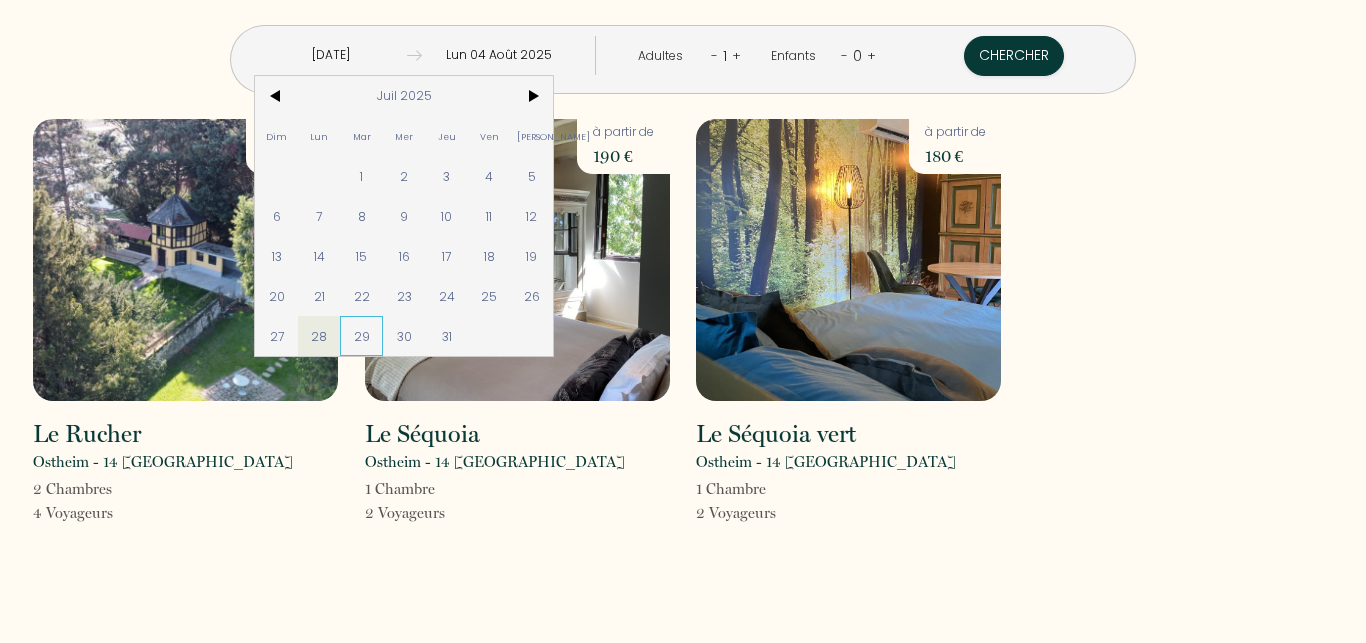 click on "29" at bounding box center (361, 336) 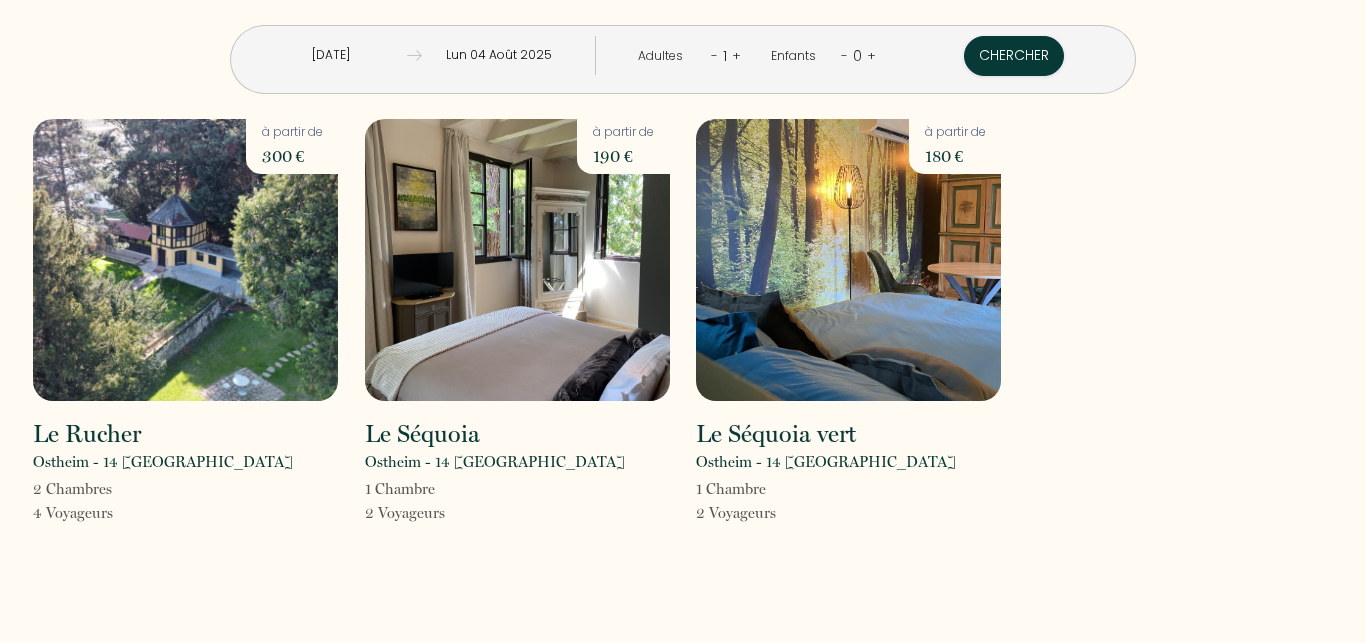 click on "Lun 04 Août 2025" at bounding box center (498, 55) 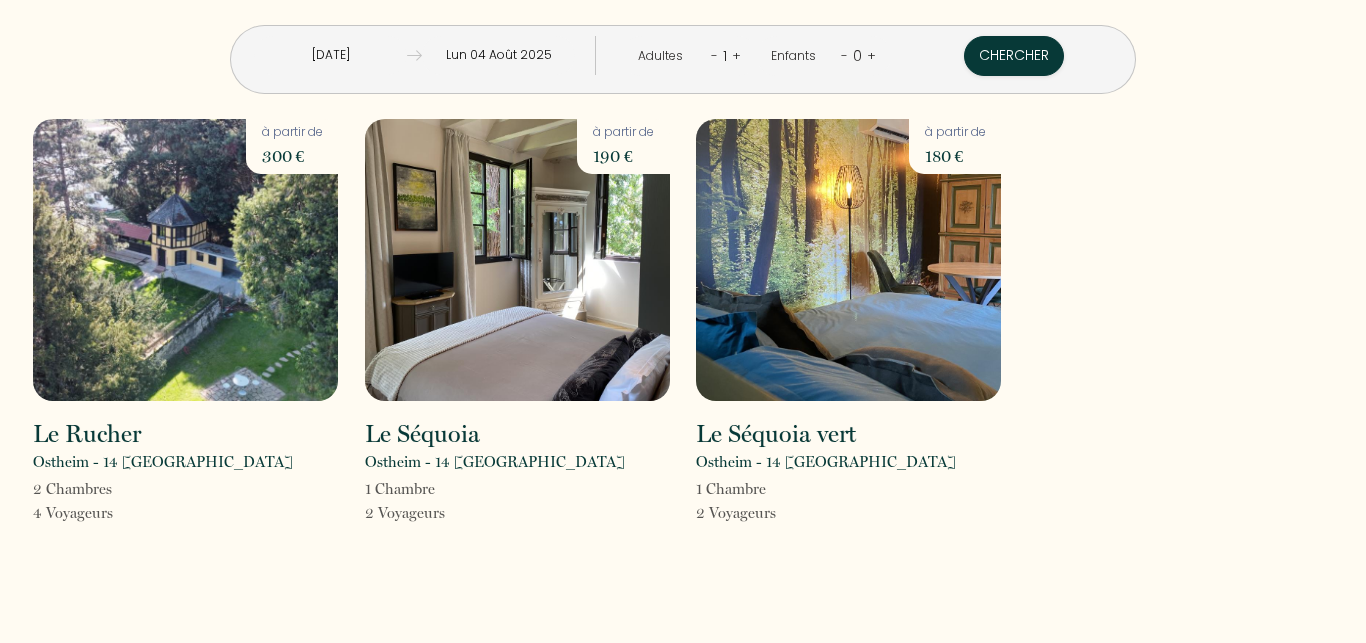 click on "[DATE]" at bounding box center [330, 55] 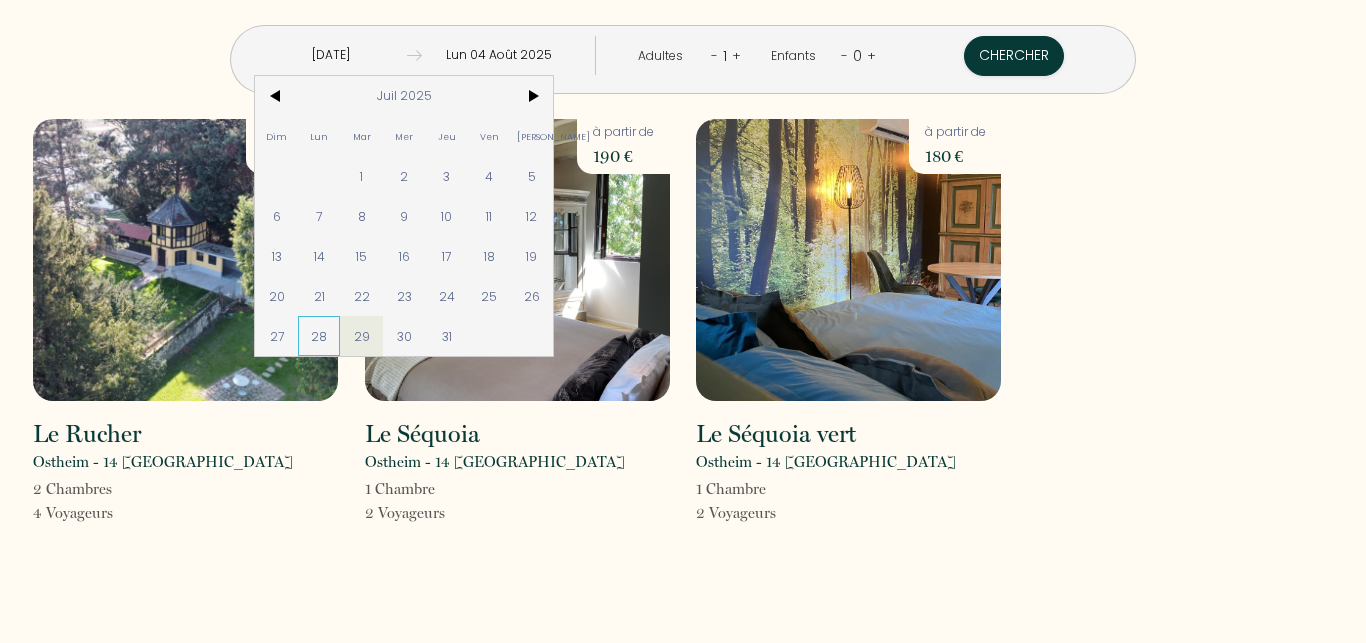 click on "28" at bounding box center [319, 336] 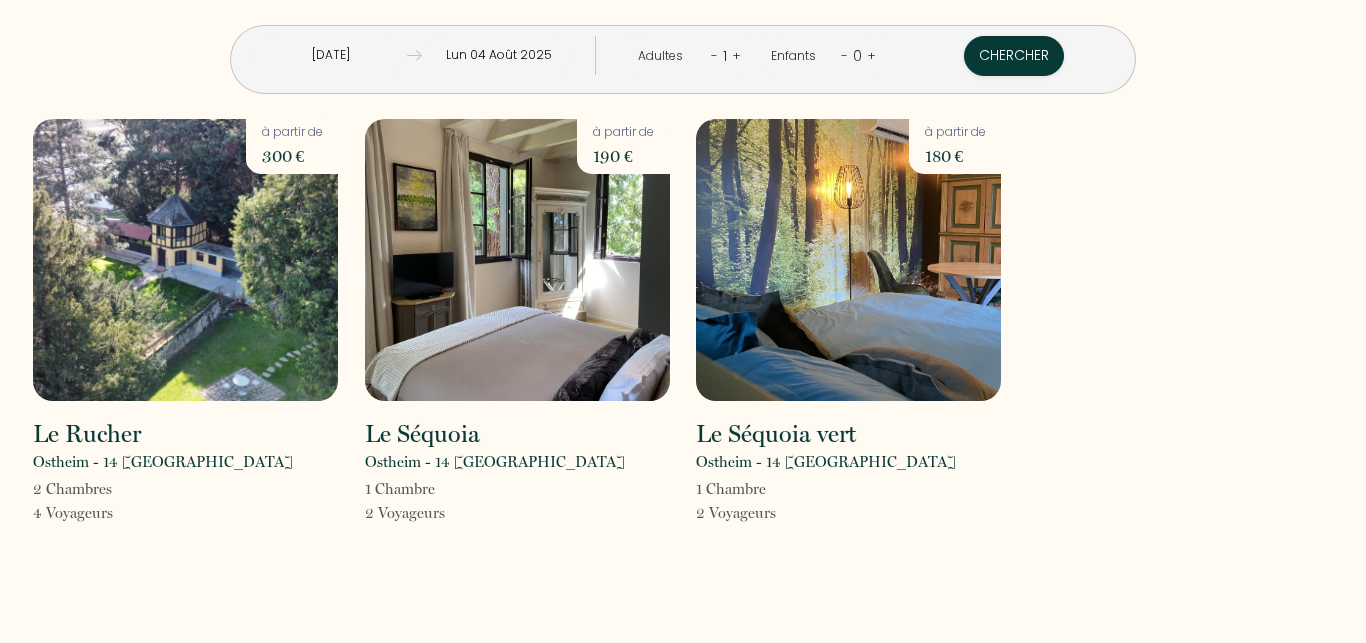 click on "+" at bounding box center (736, 55) 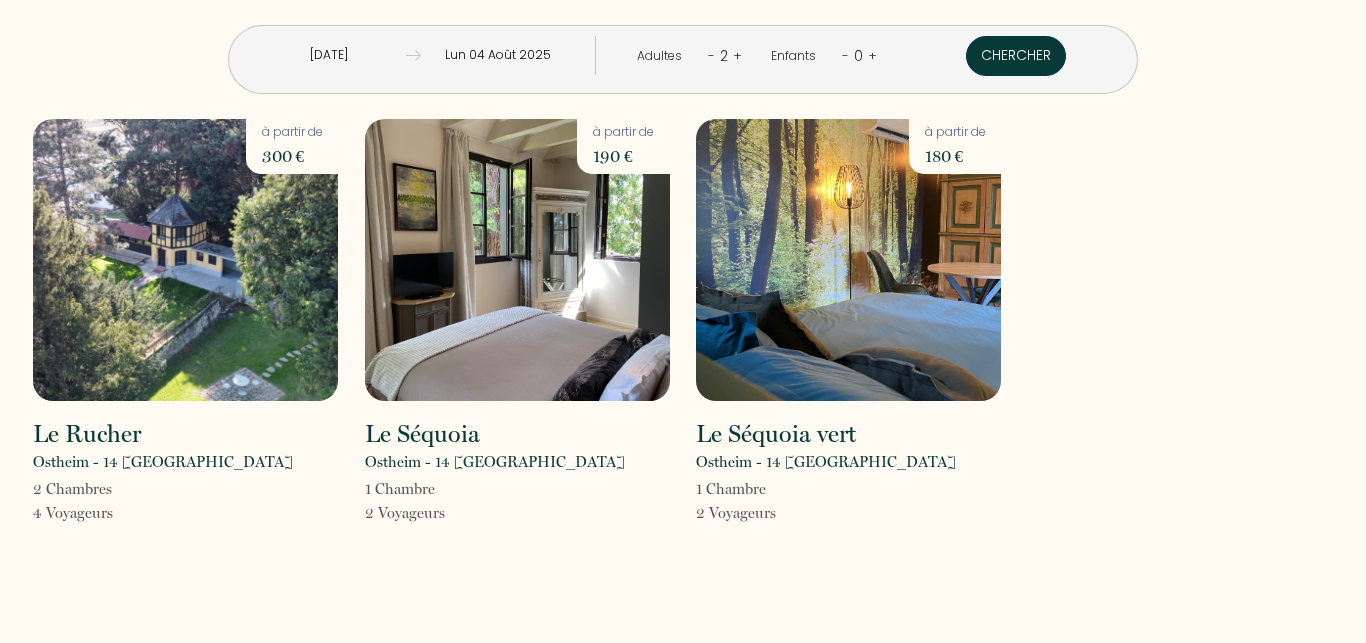 click on "Chercher" at bounding box center [1016, 56] 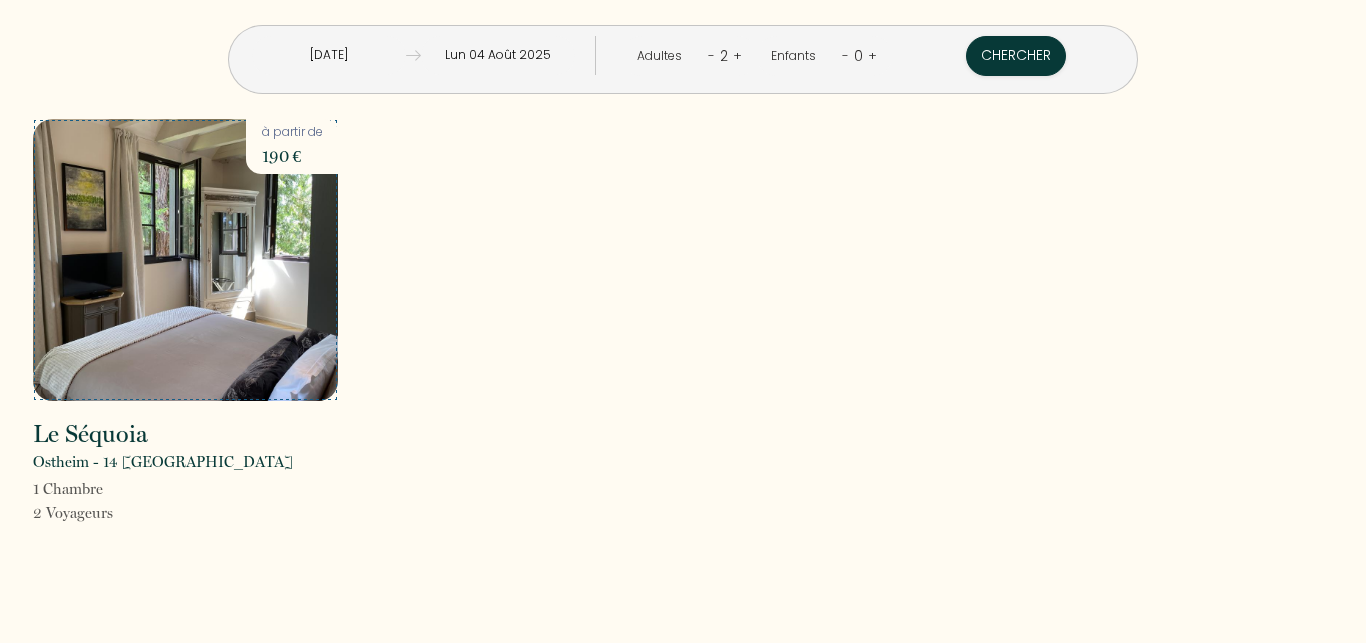 click at bounding box center [185, 260] 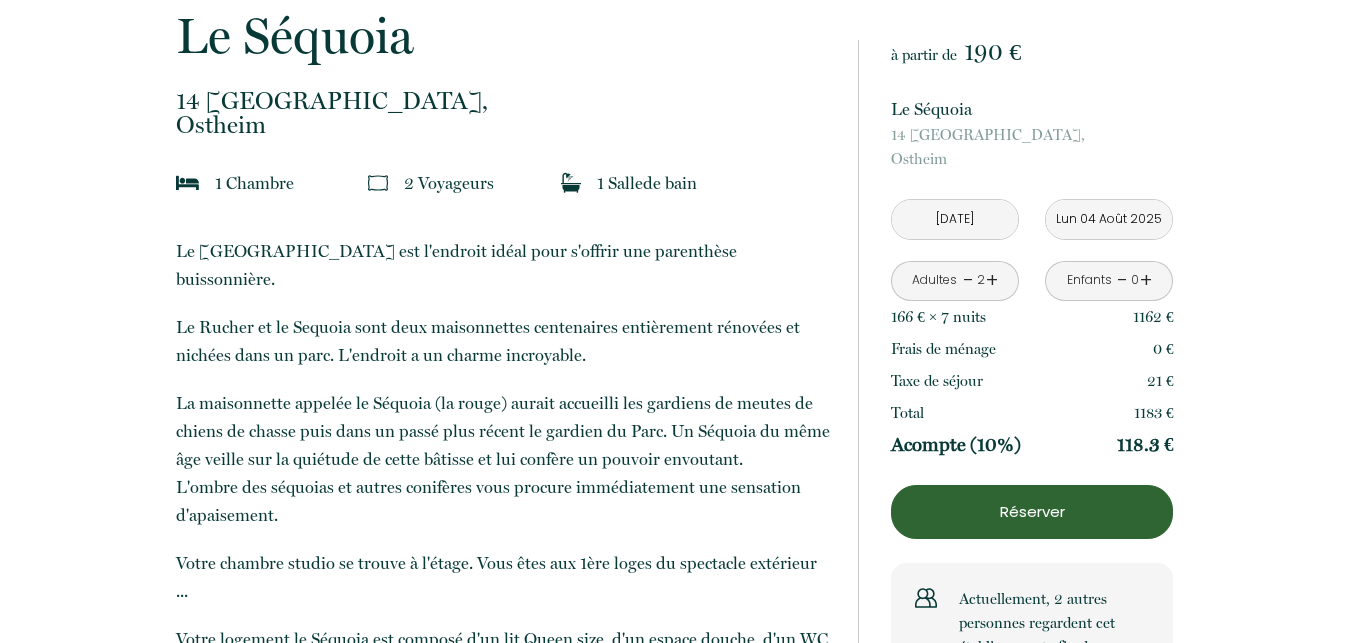 scroll, scrollTop: 510, scrollLeft: 0, axis: vertical 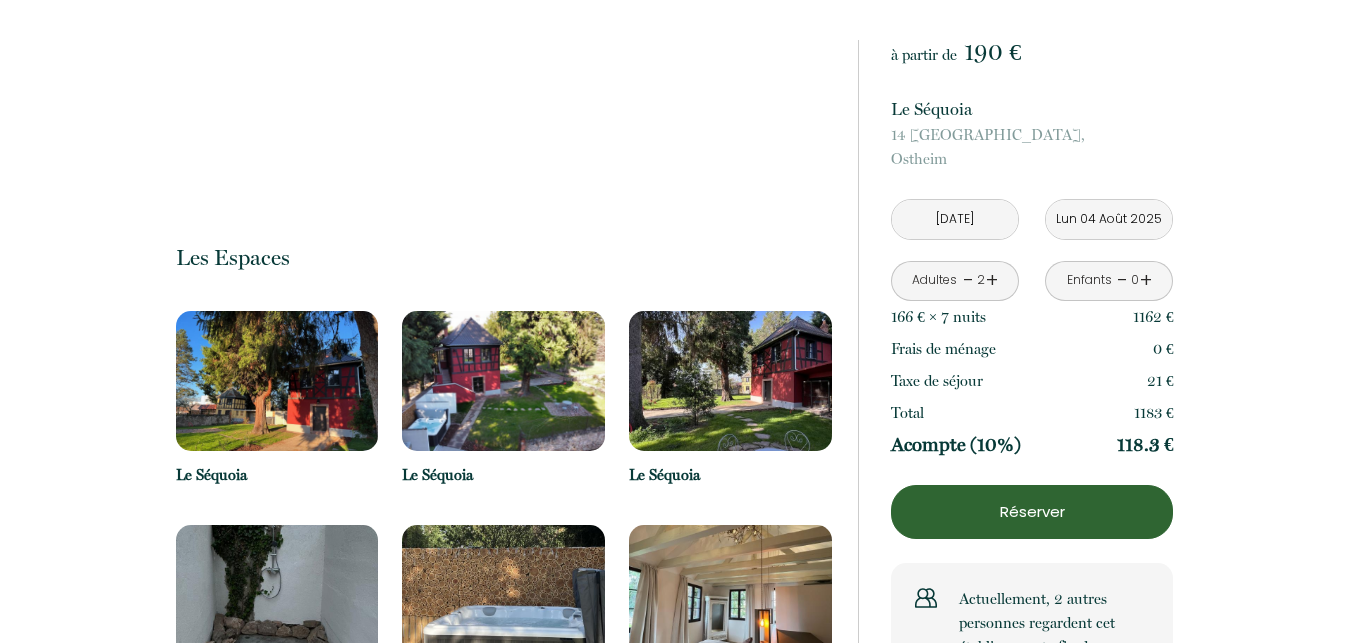 click at bounding box center [730, 595] 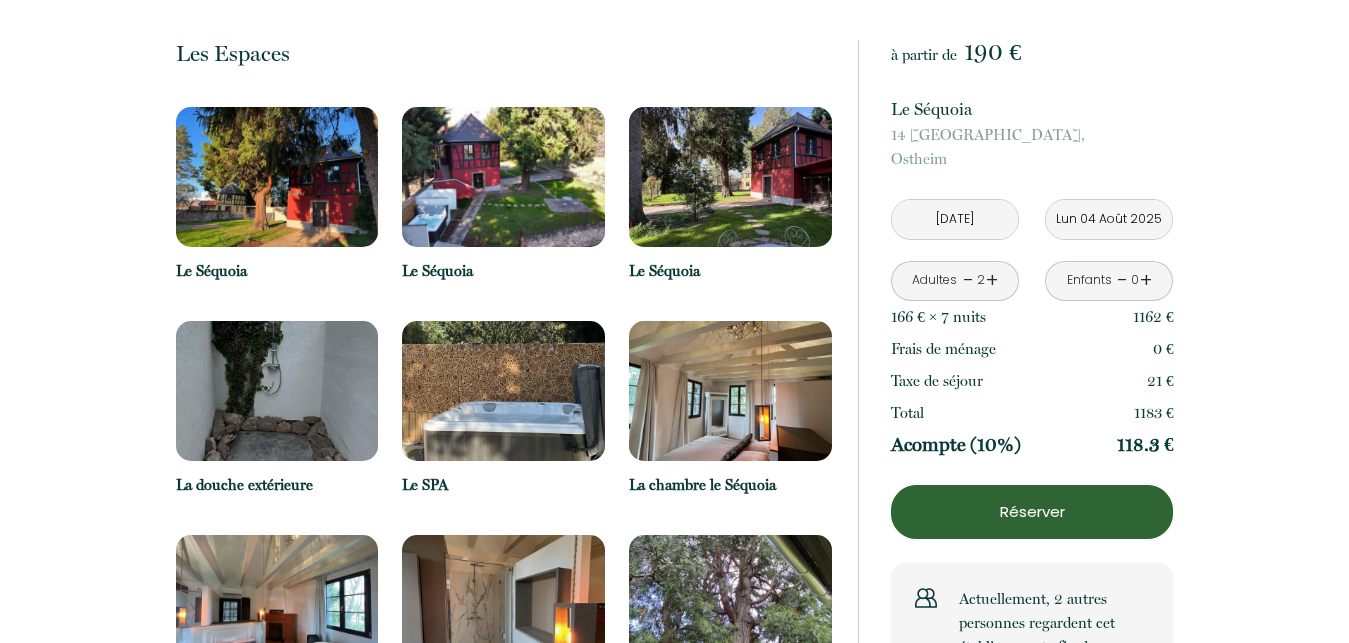 scroll, scrollTop: 2040, scrollLeft: 0, axis: vertical 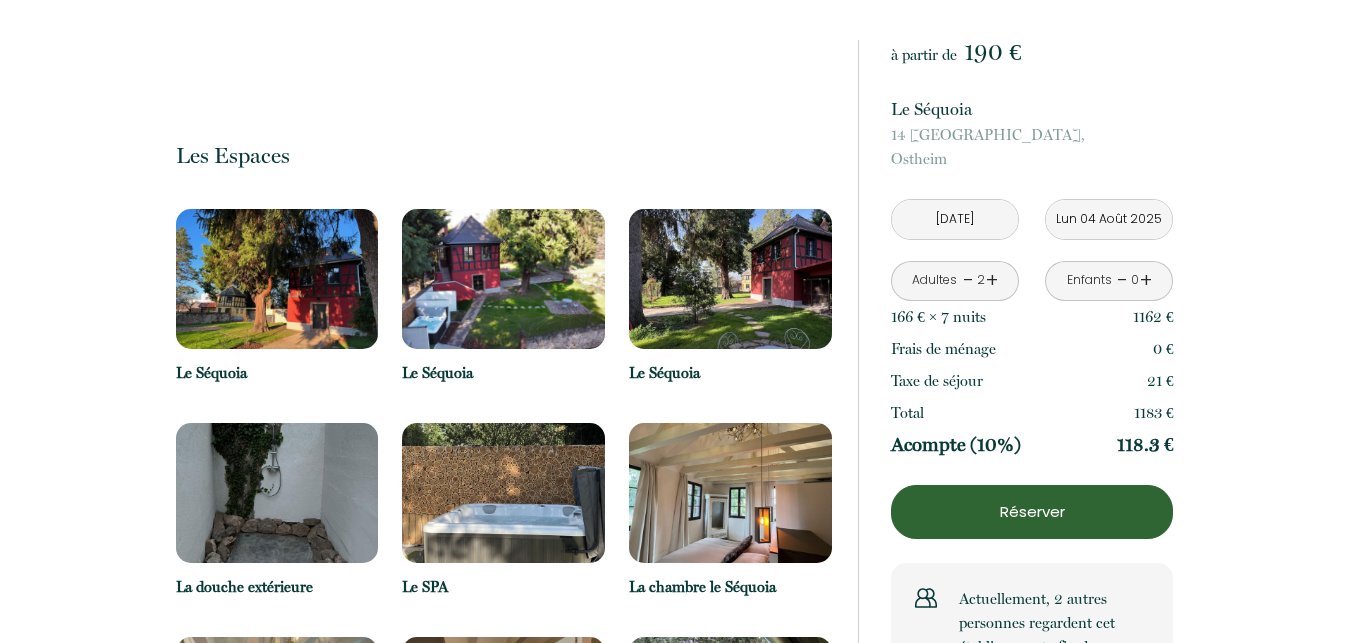 click at bounding box center (503, 279) 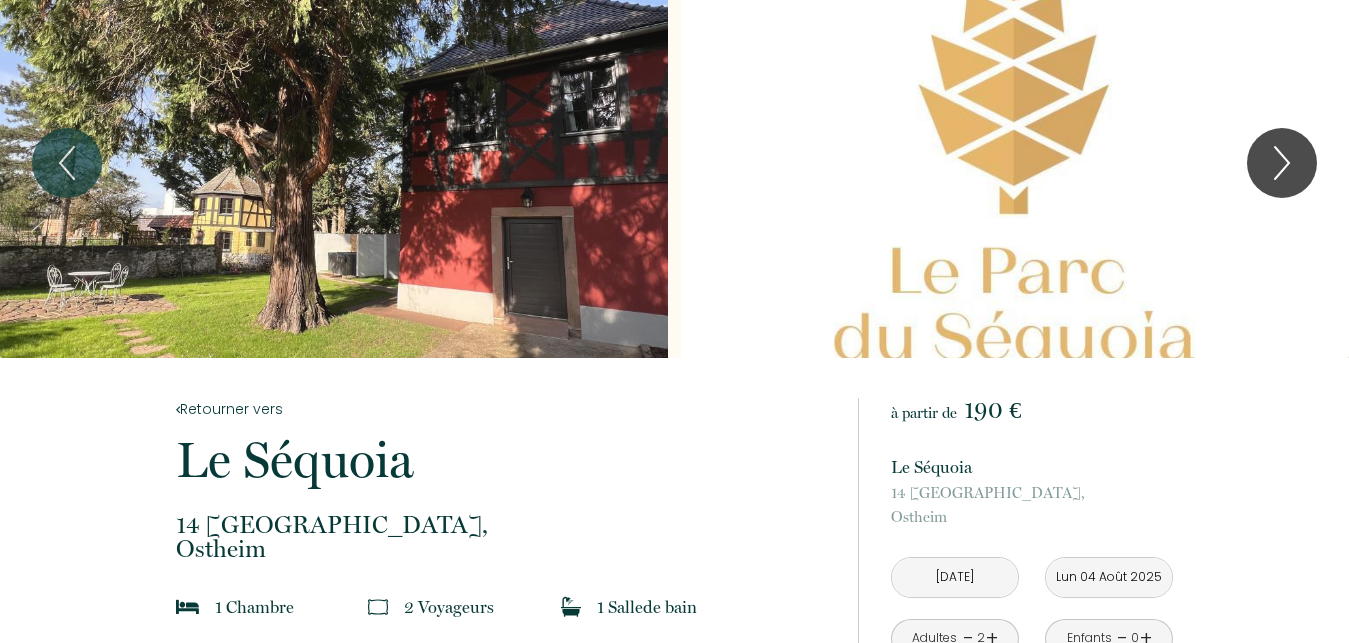scroll, scrollTop: 0, scrollLeft: 0, axis: both 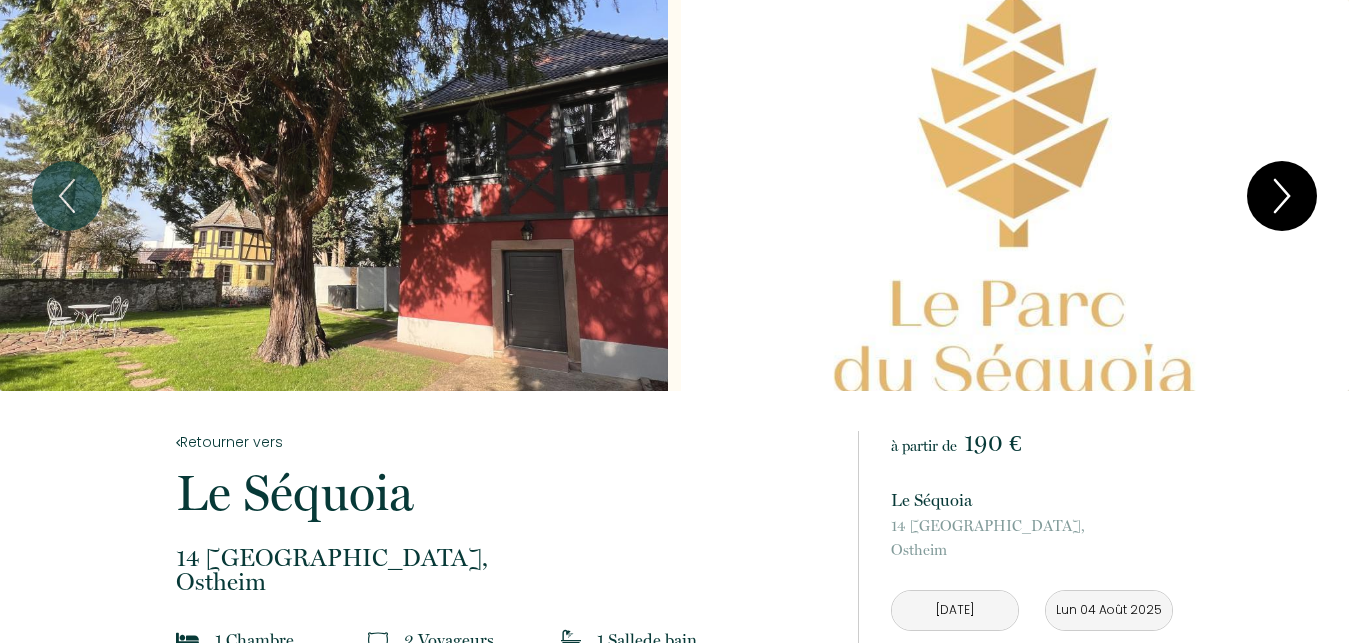click 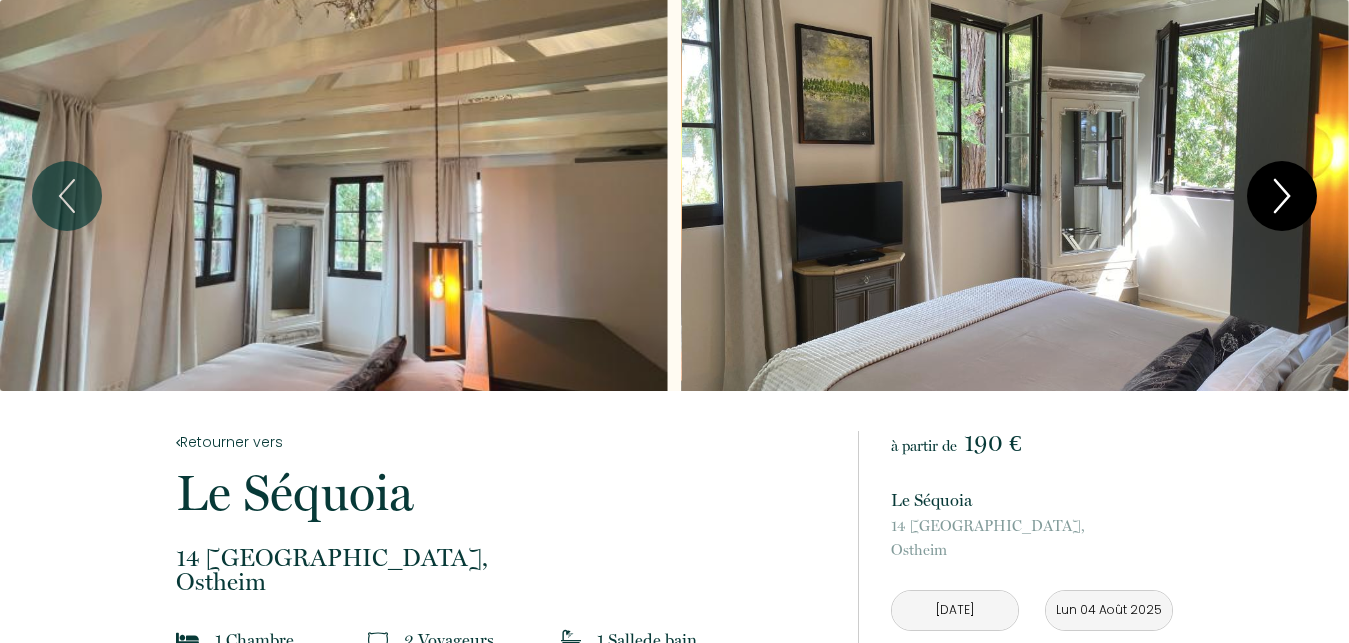 click 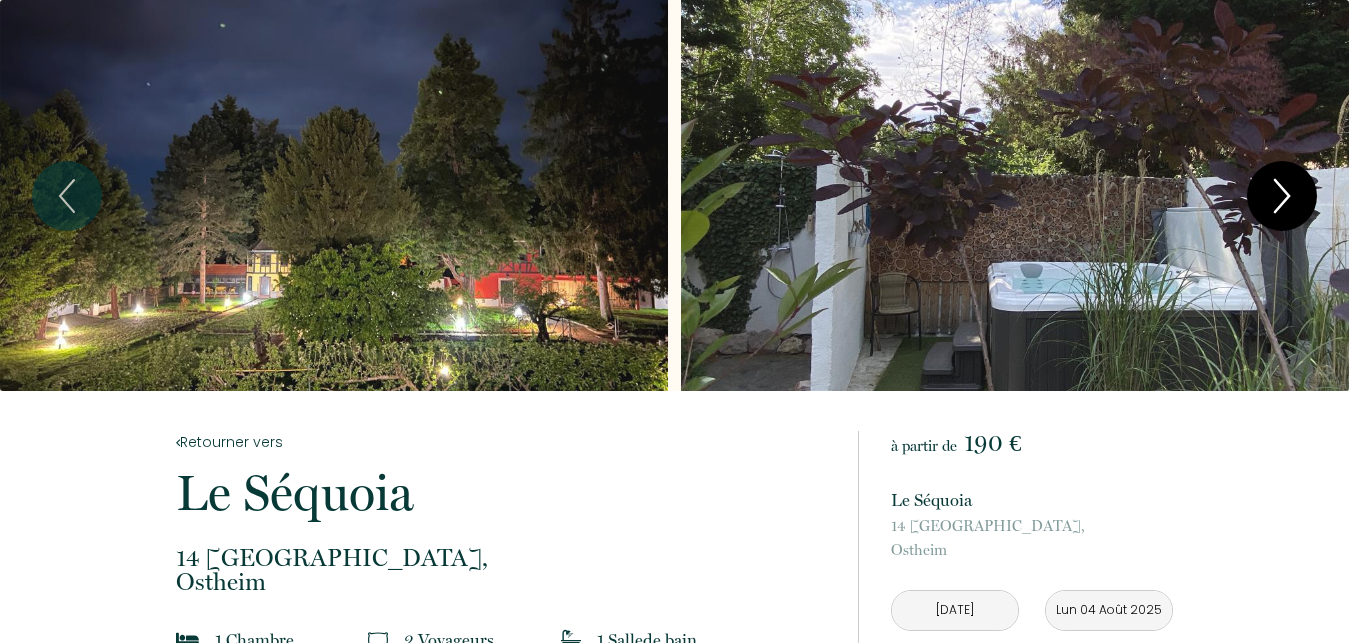 click 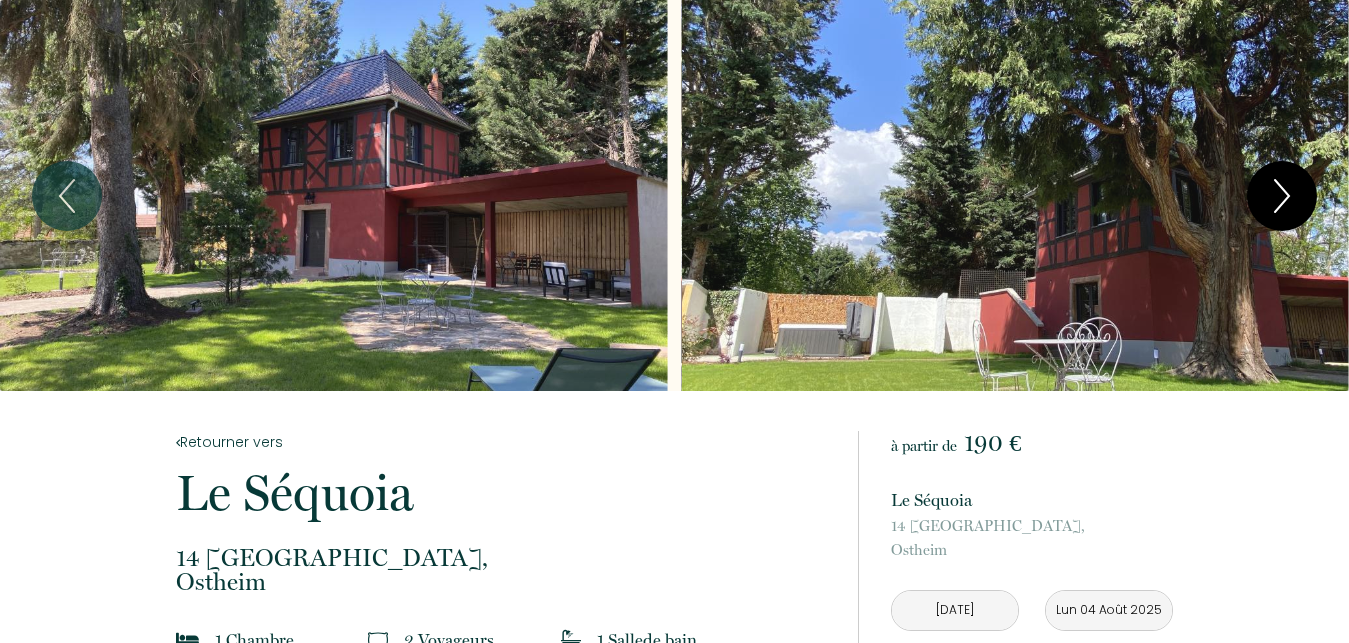 click at bounding box center [1282, 196] 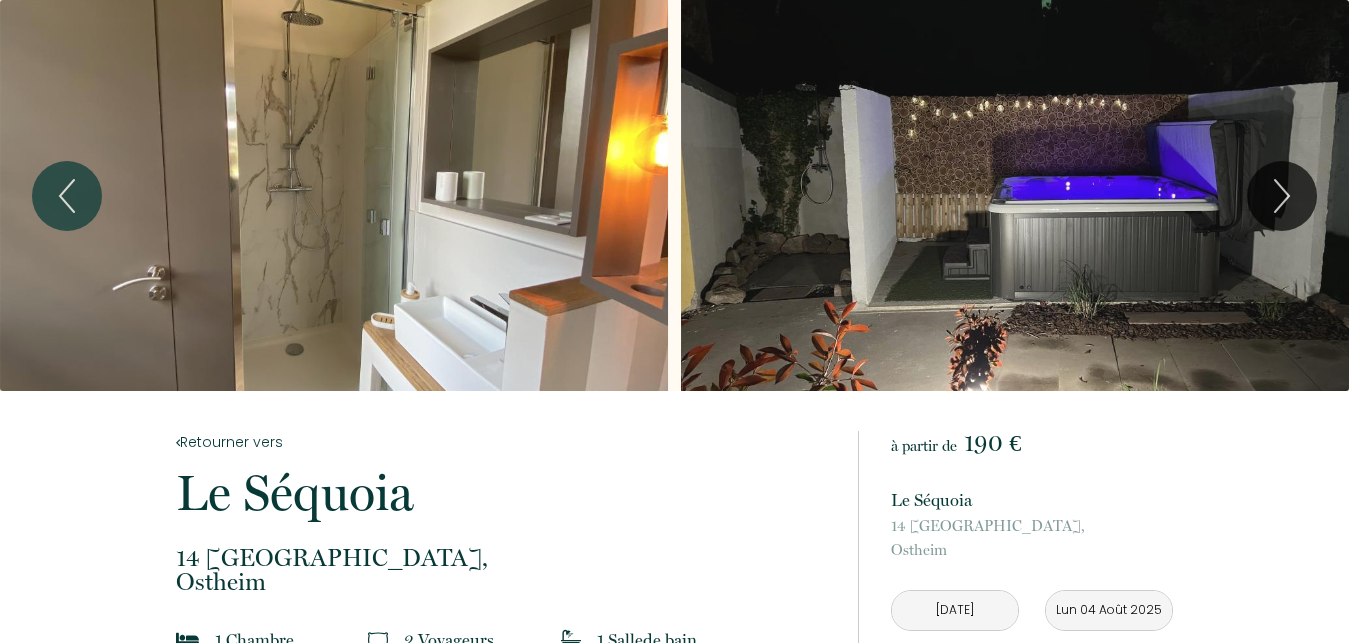 click at bounding box center (674, 195) 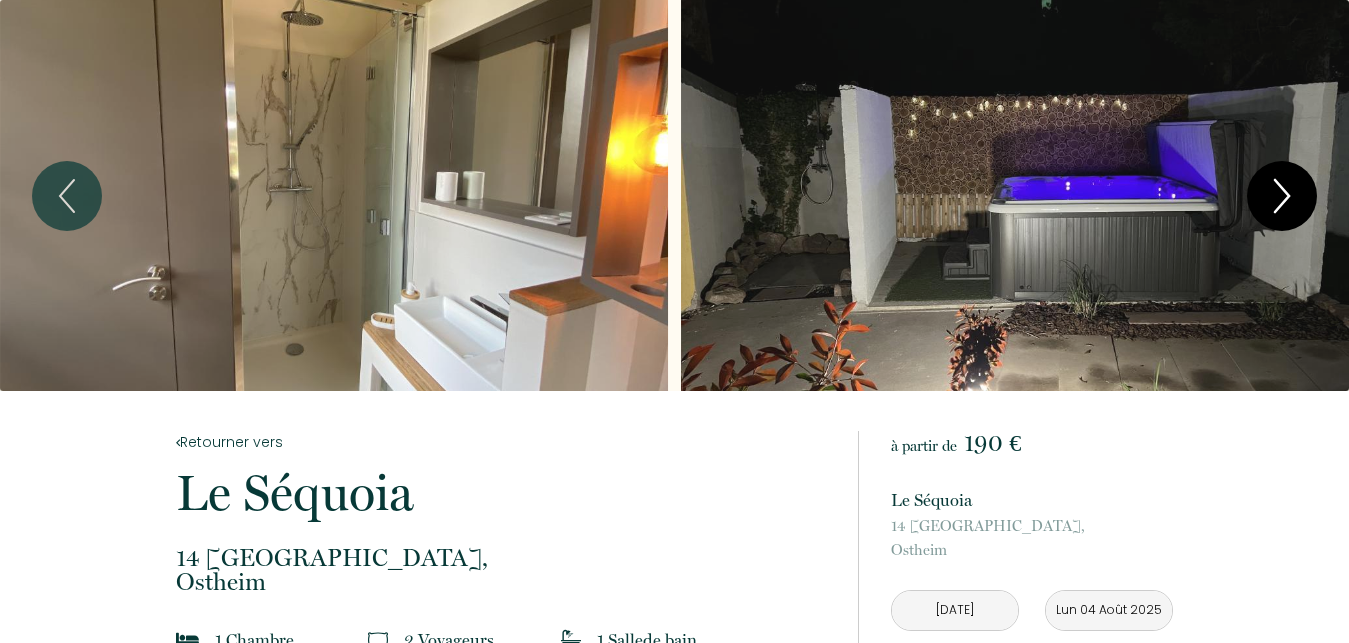 click 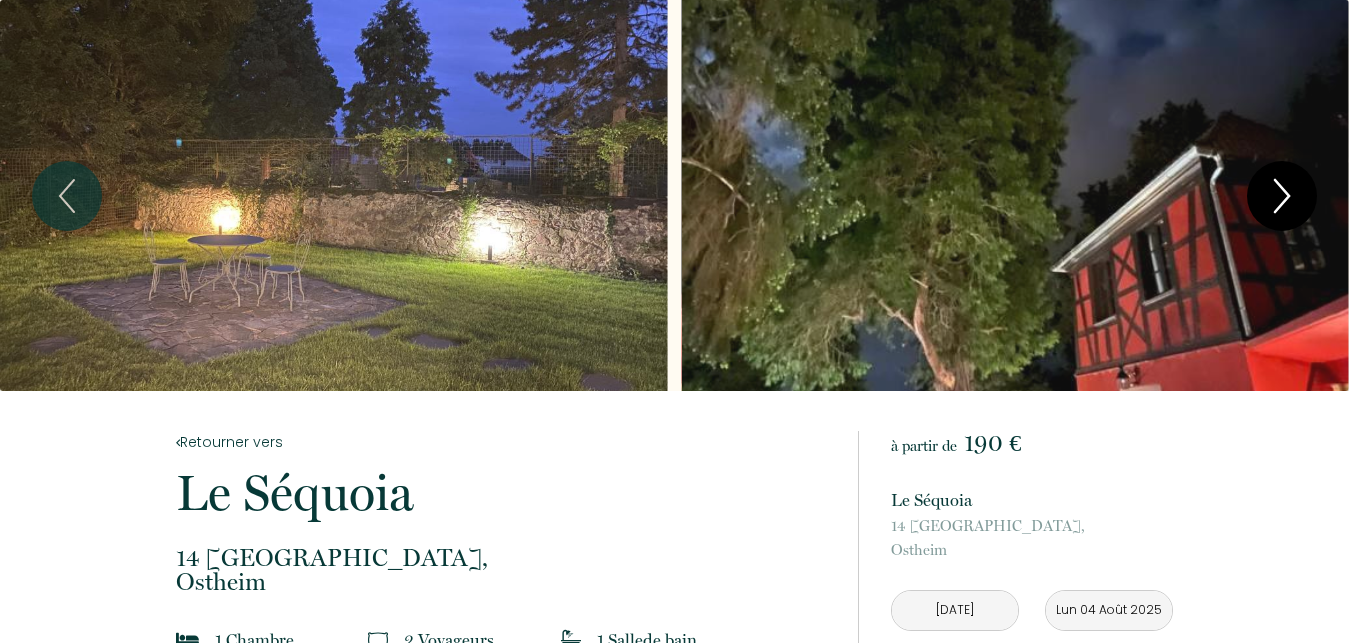 click 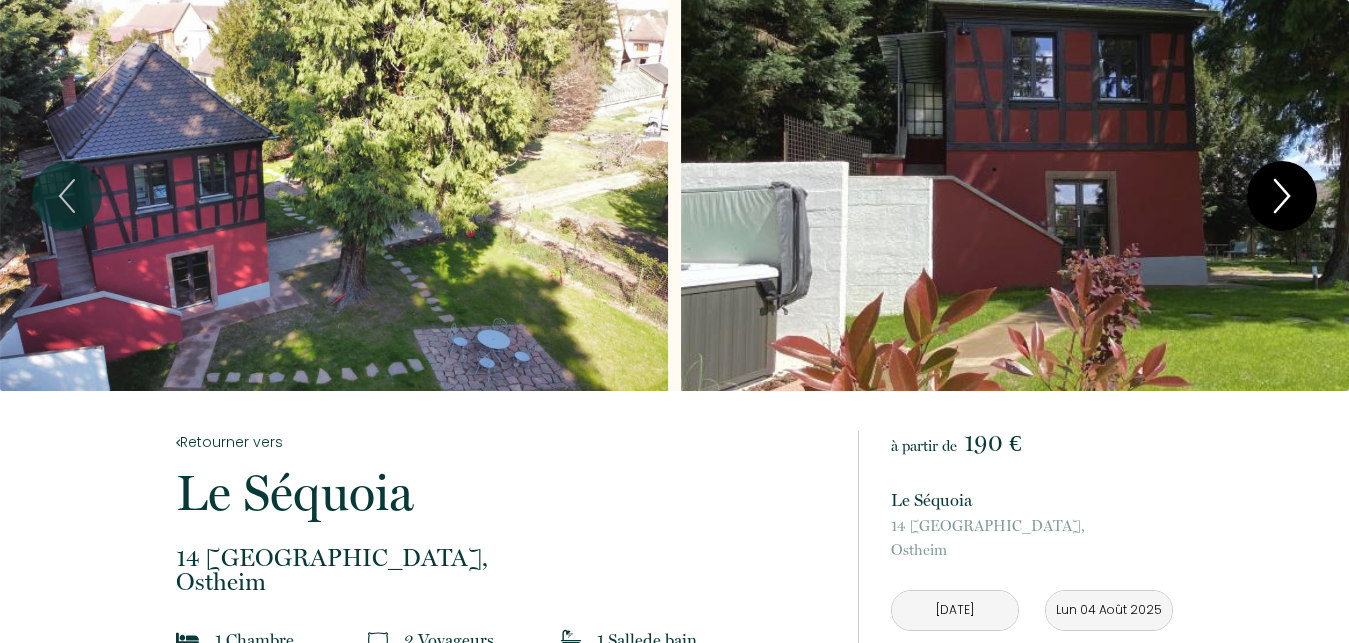 click 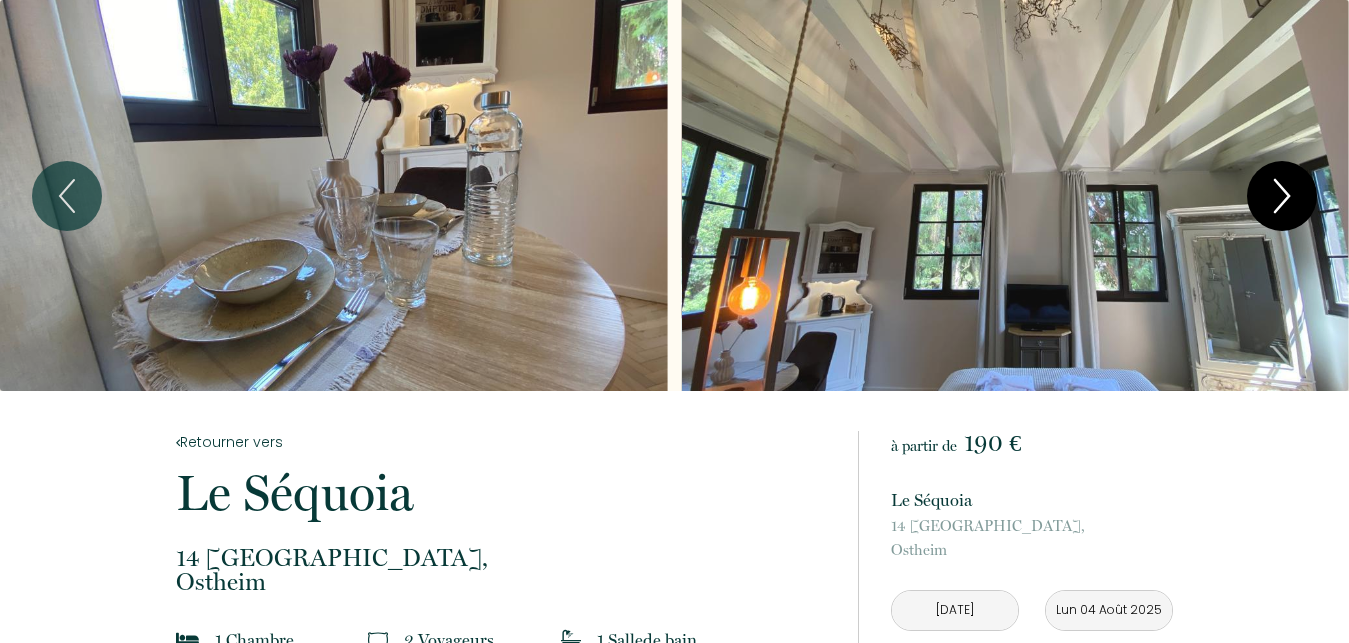 click 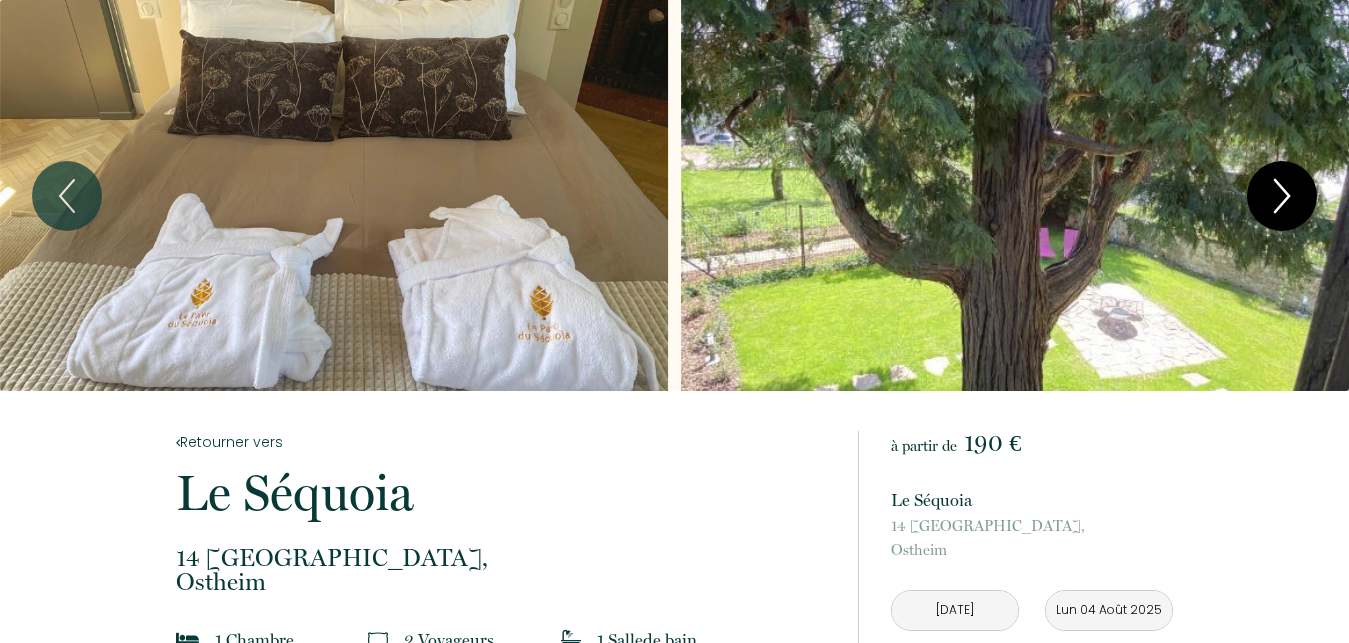 click 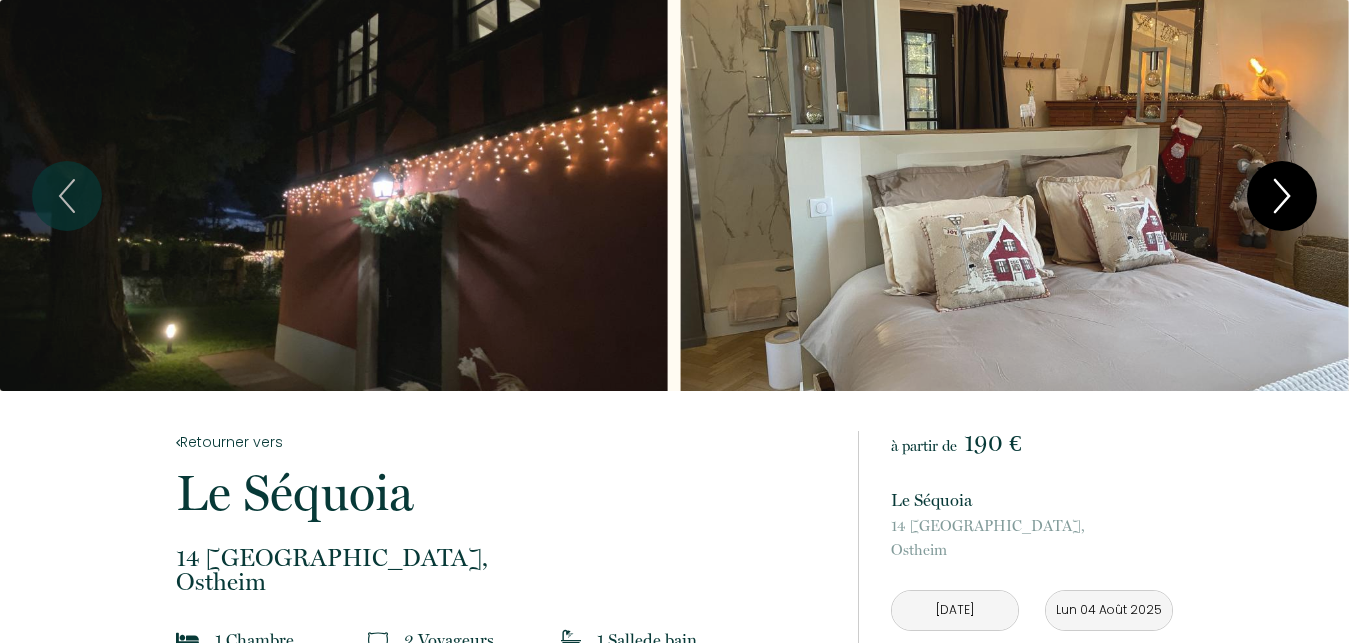 click 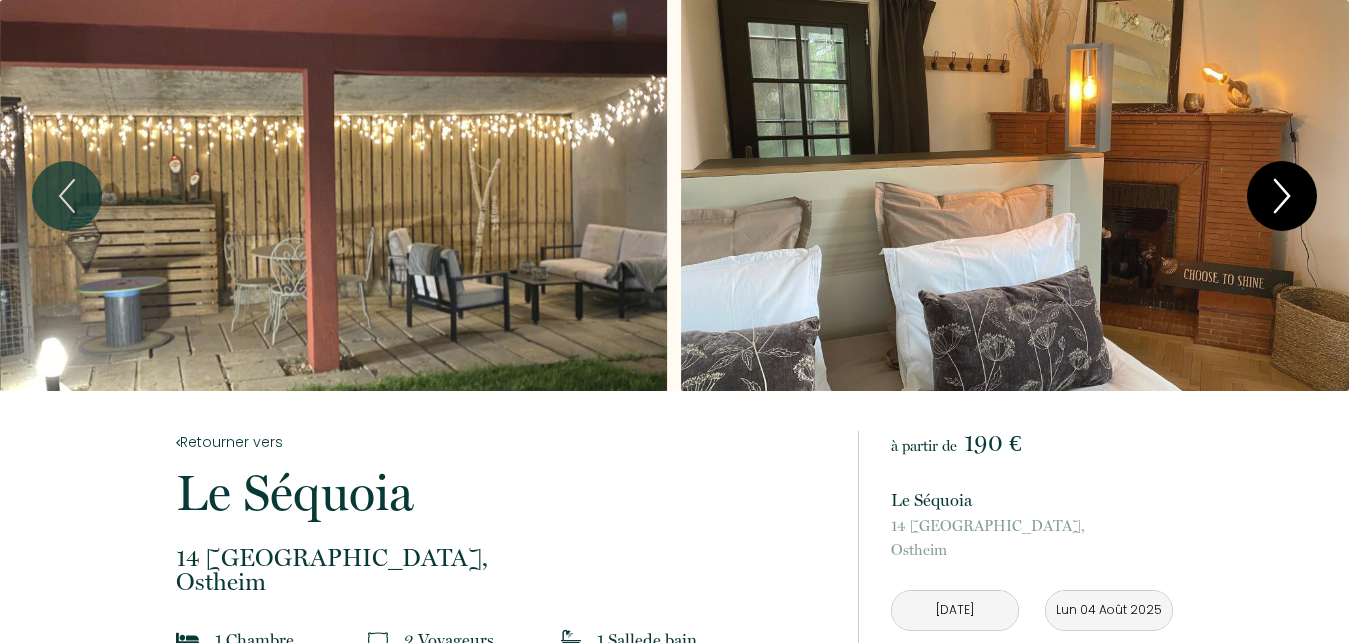 click 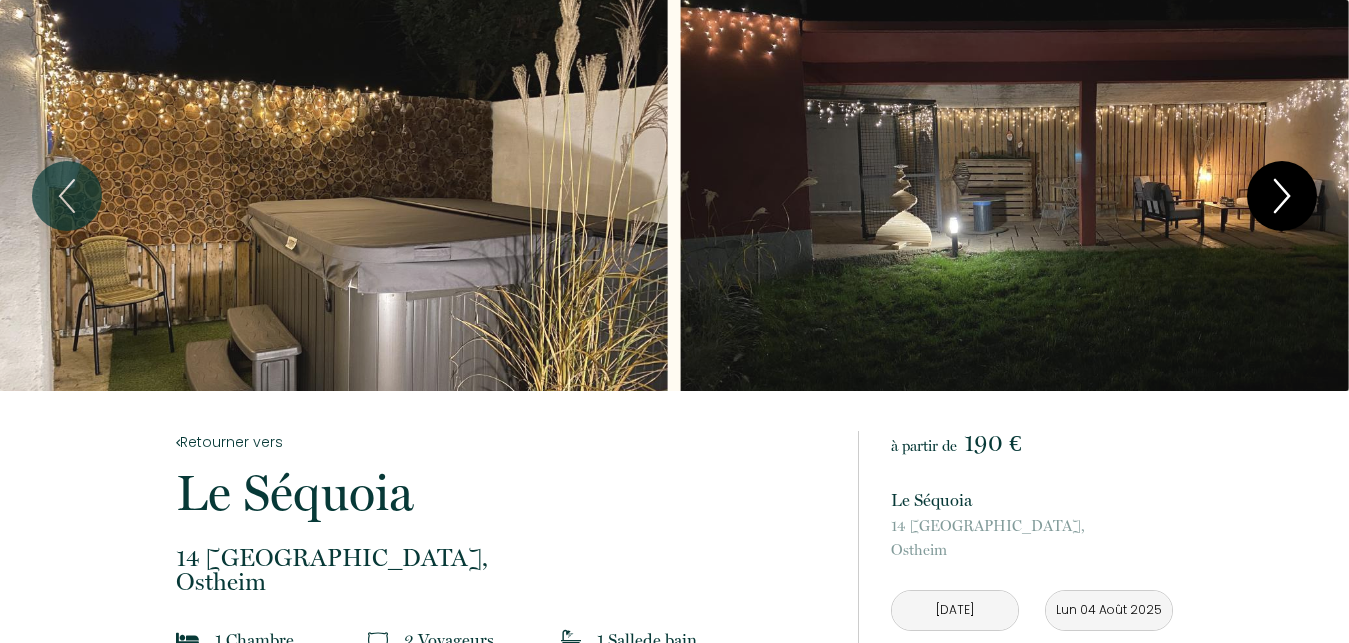 click 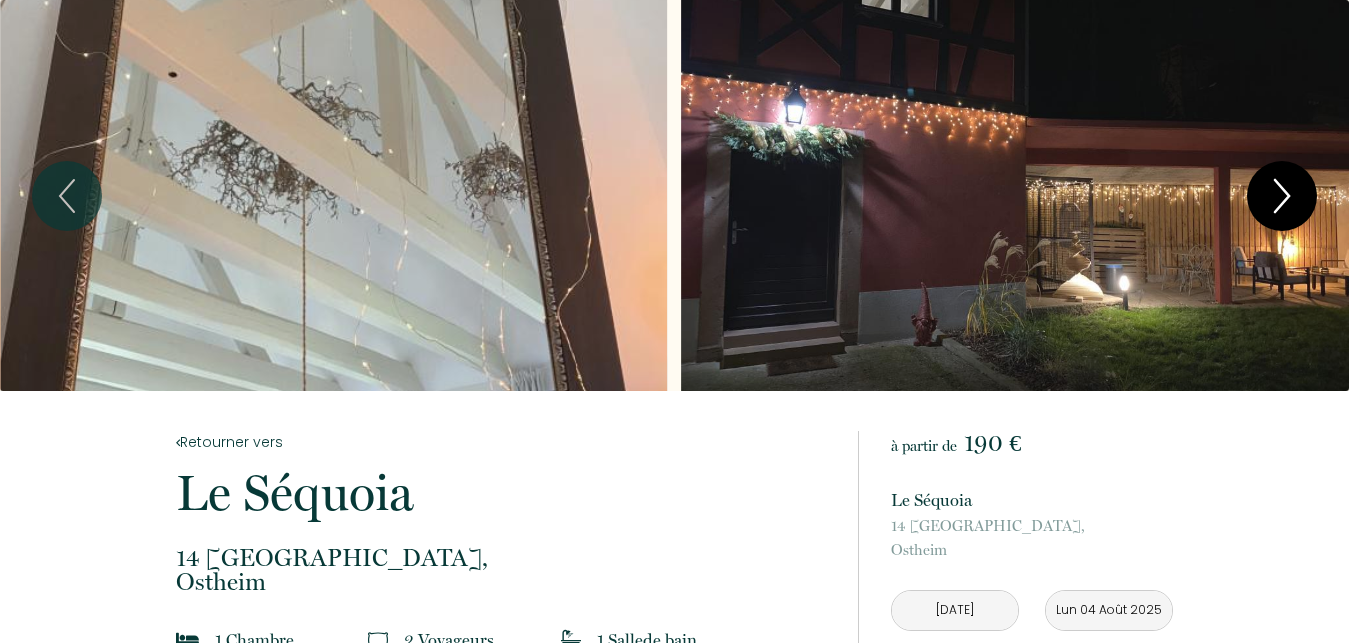 click 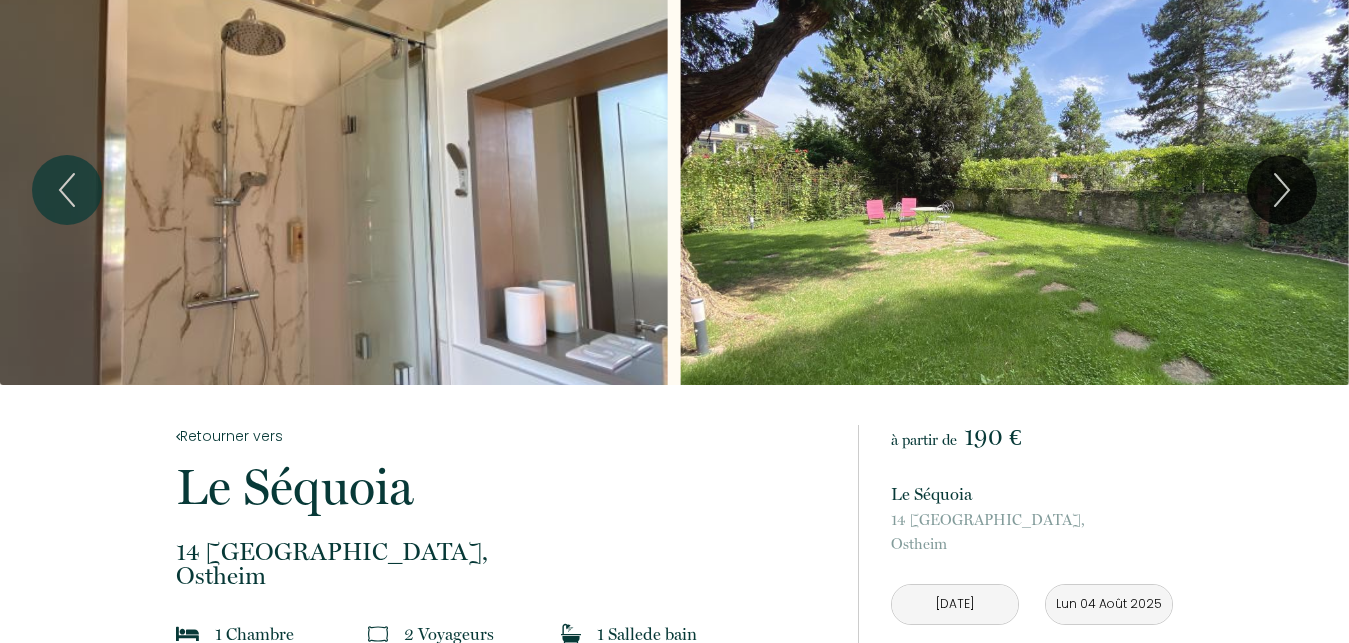scroll, scrollTop: 0, scrollLeft: 0, axis: both 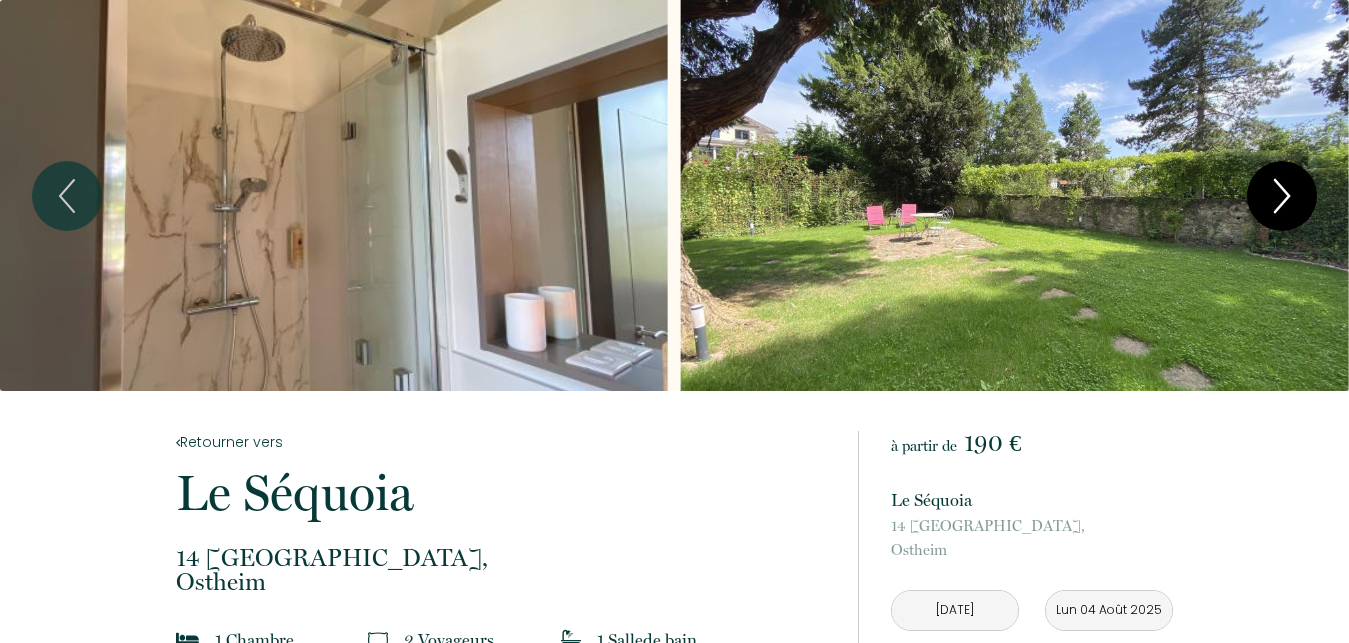 click 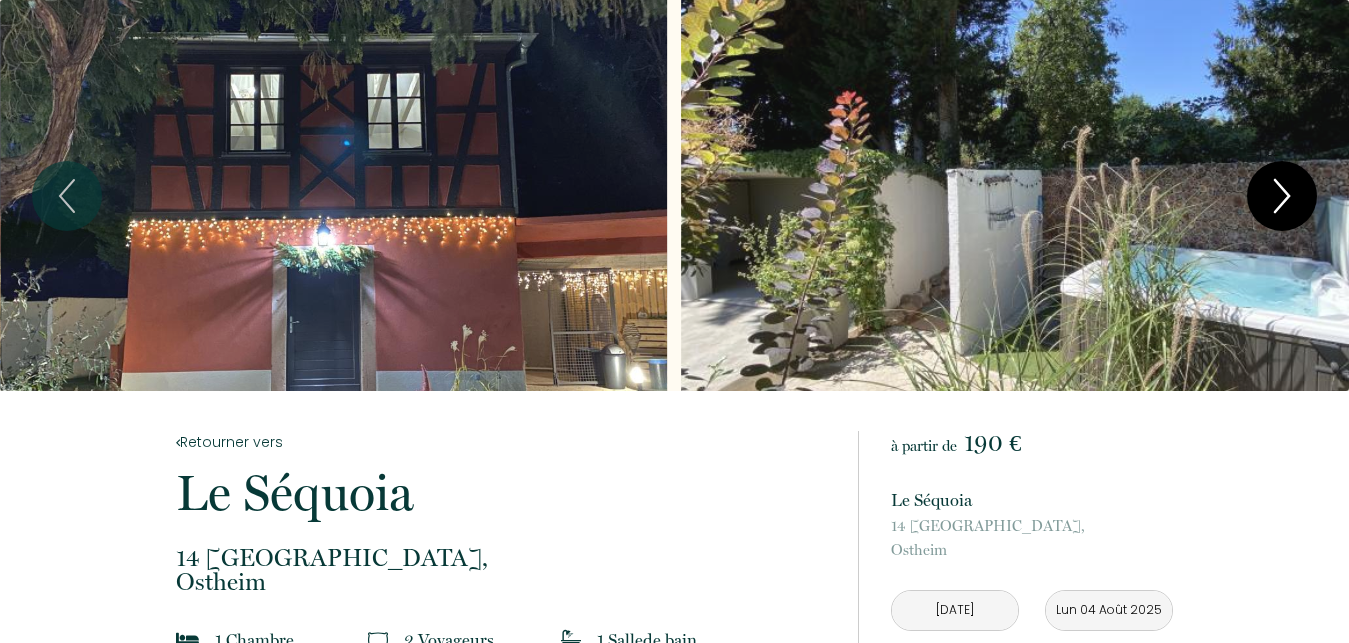 click 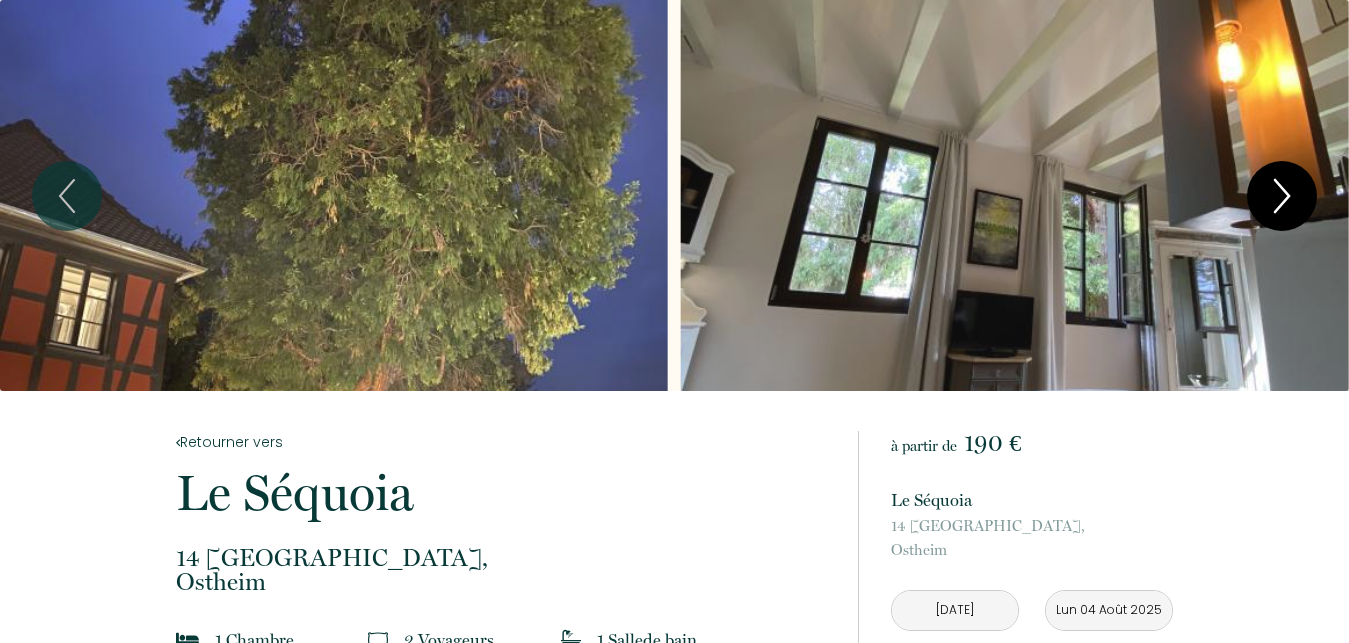 click 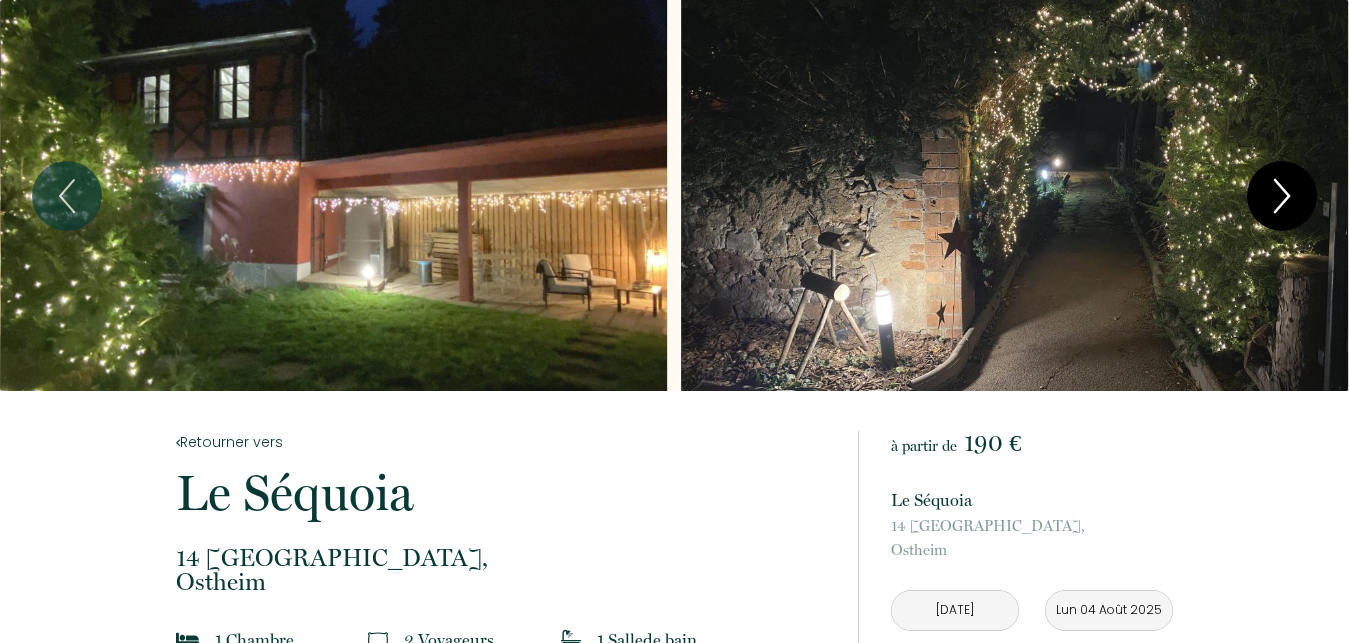 click 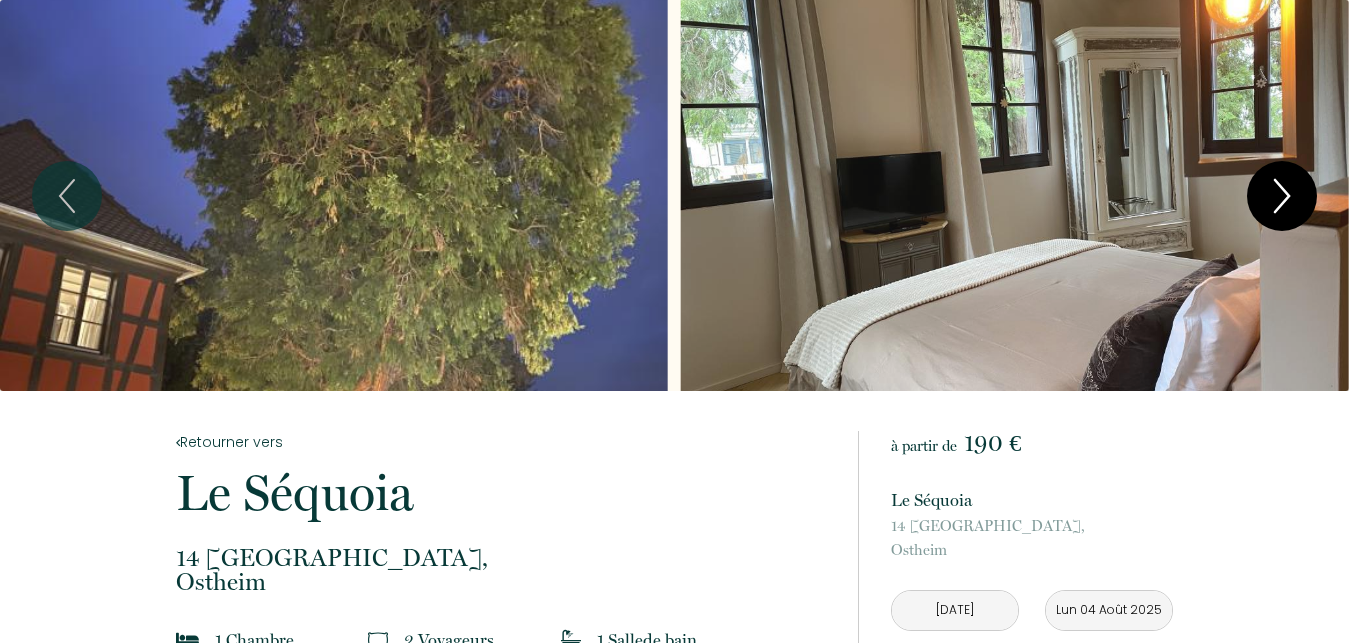 click 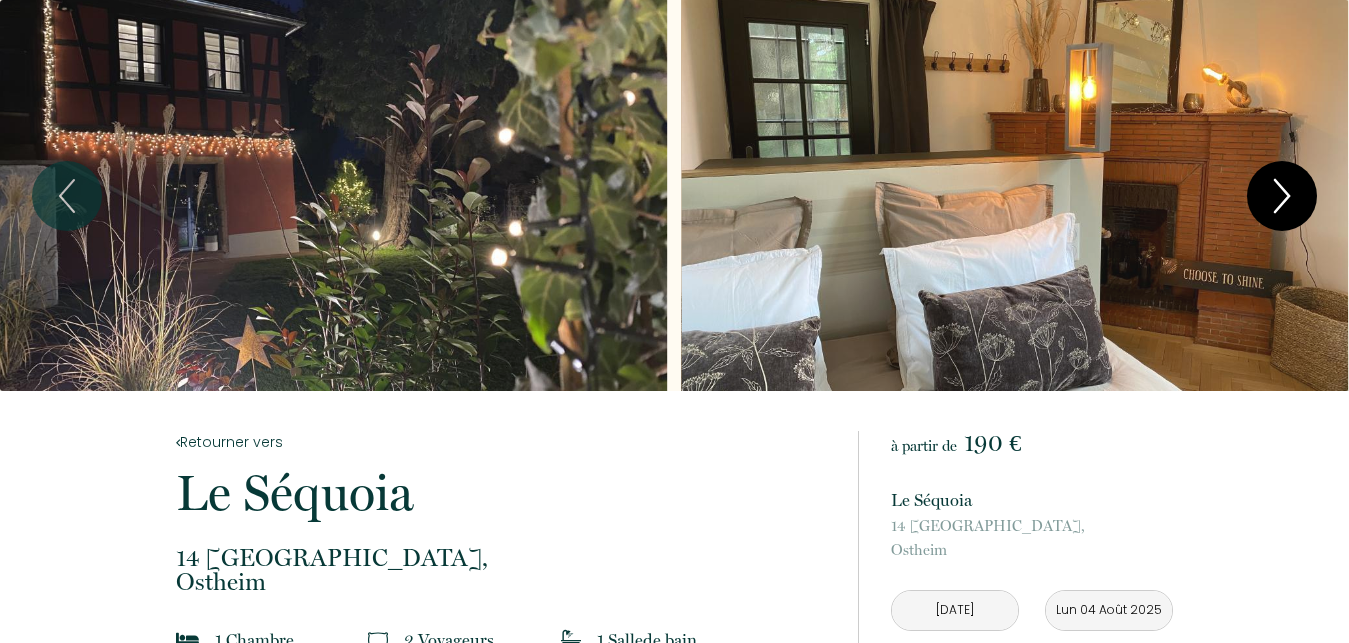 click 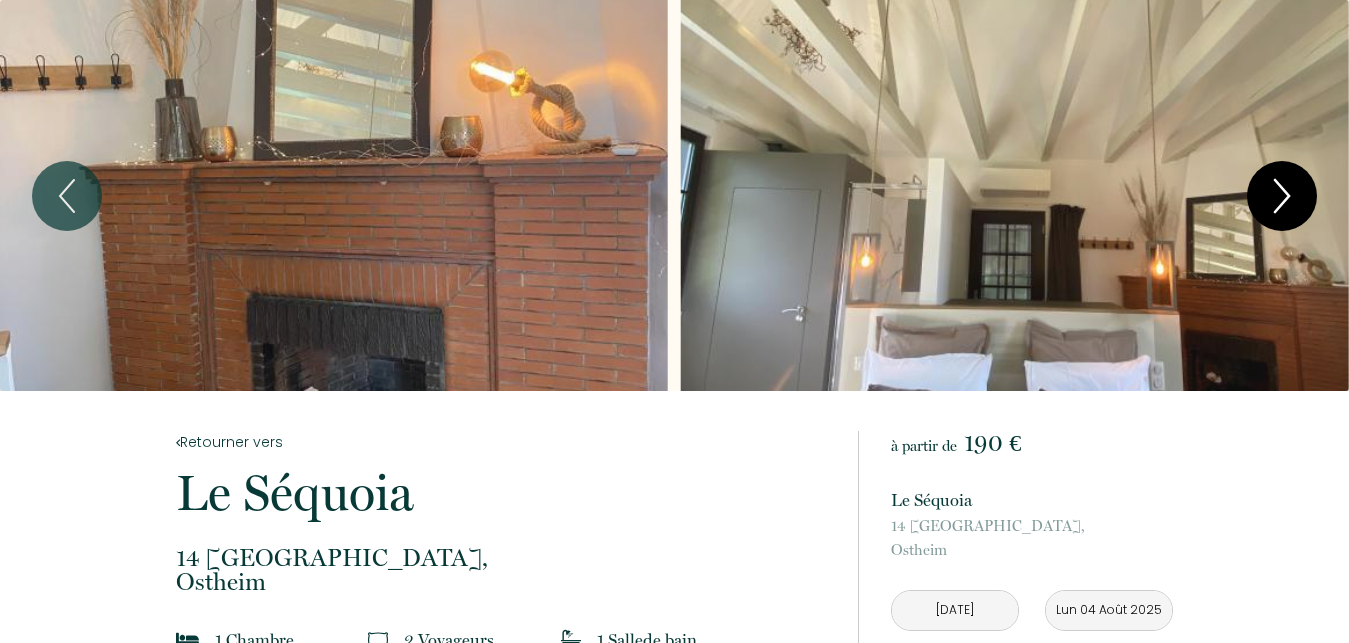 click 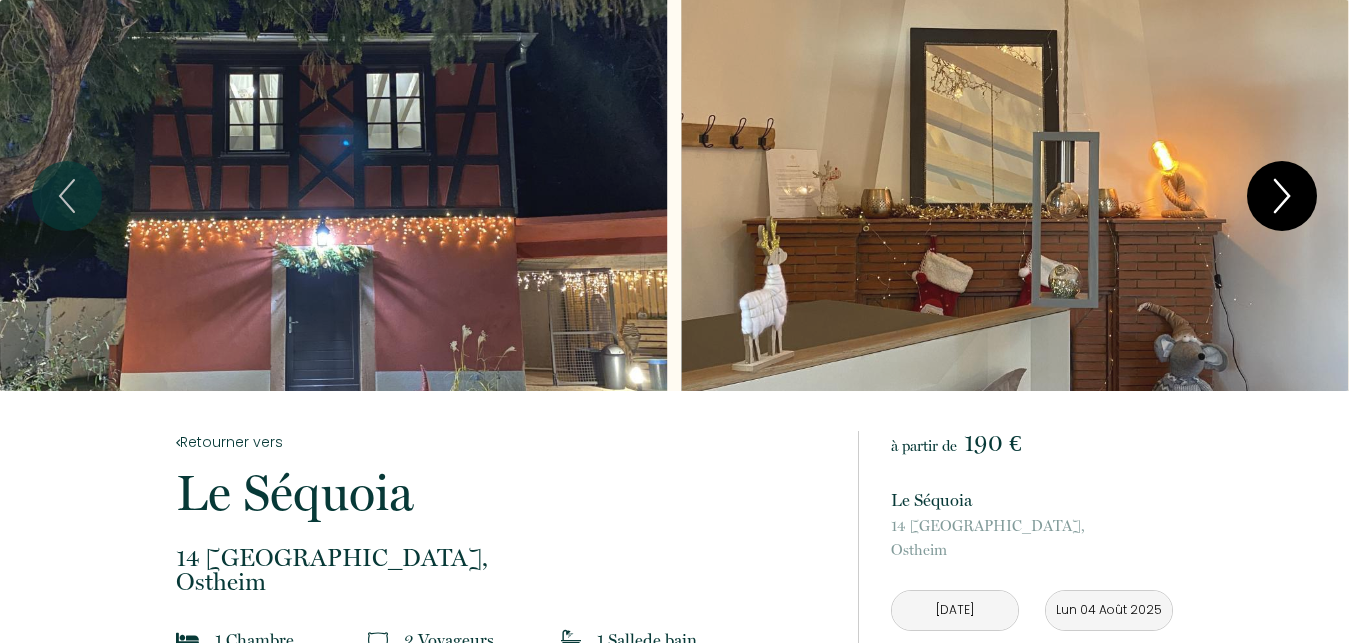 click 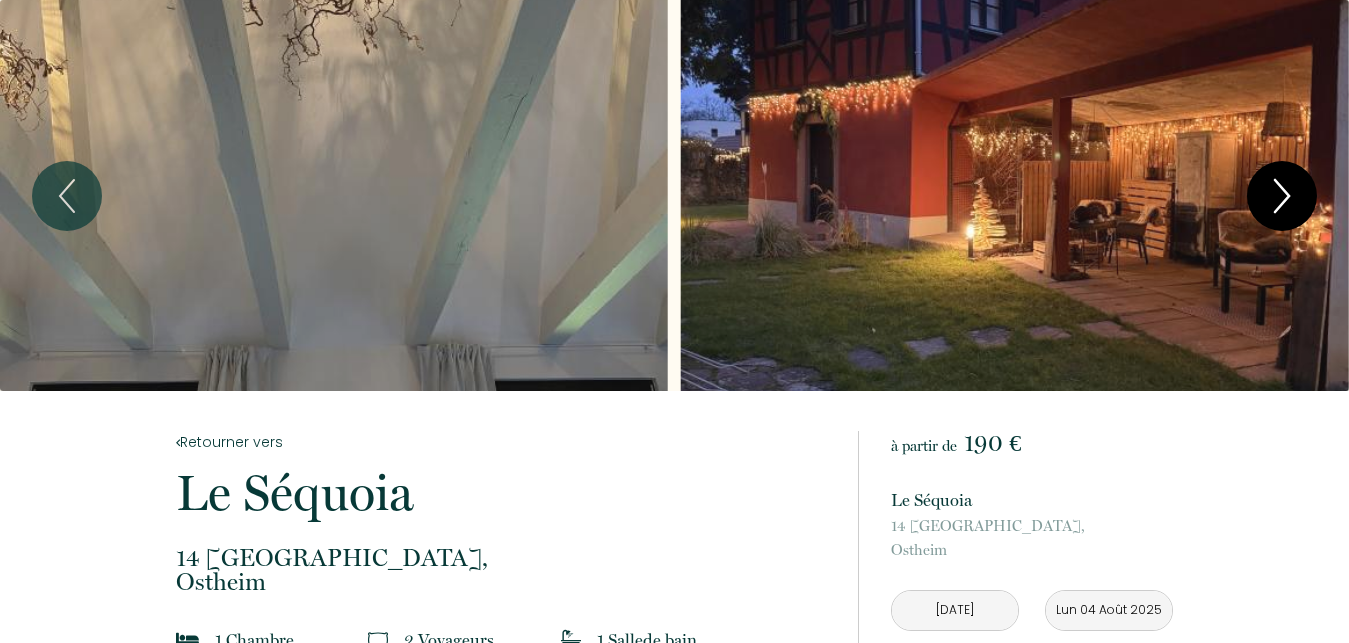 click 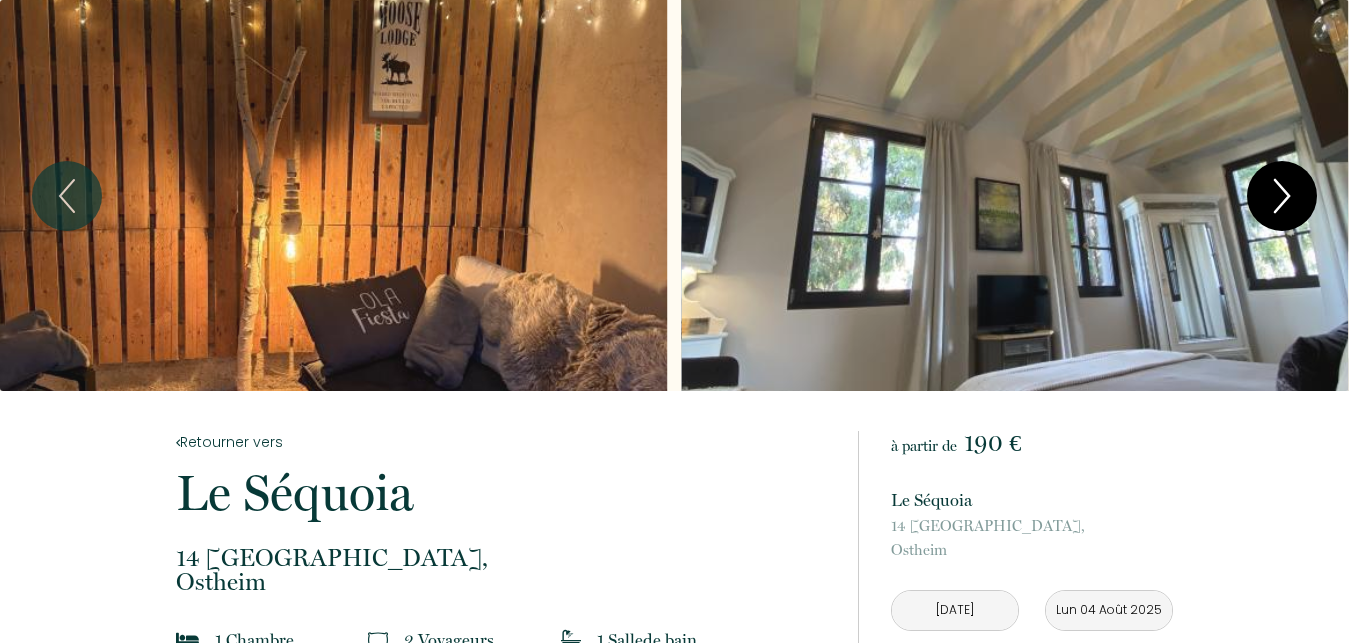 click 